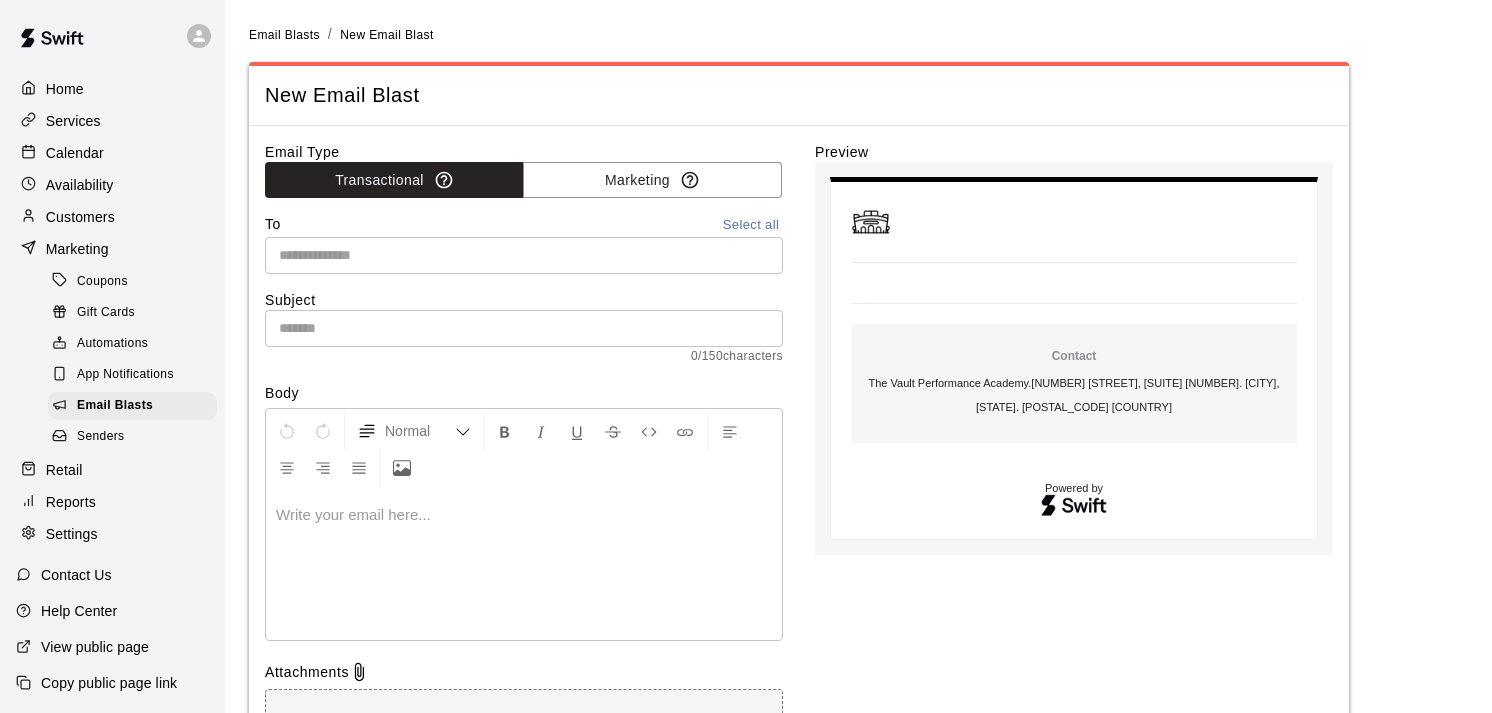 scroll, scrollTop: 0, scrollLeft: 0, axis: both 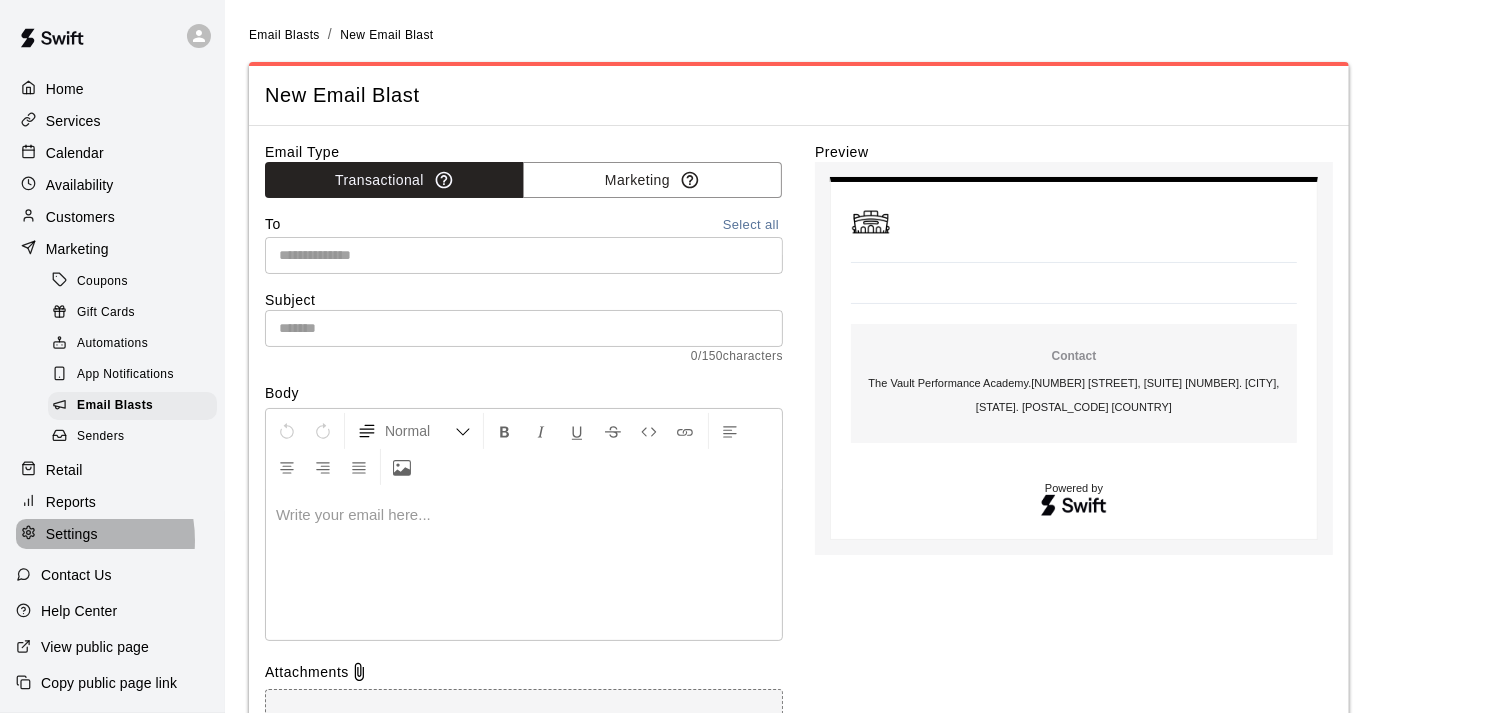 click on "Settings" at bounding box center (72, 534) 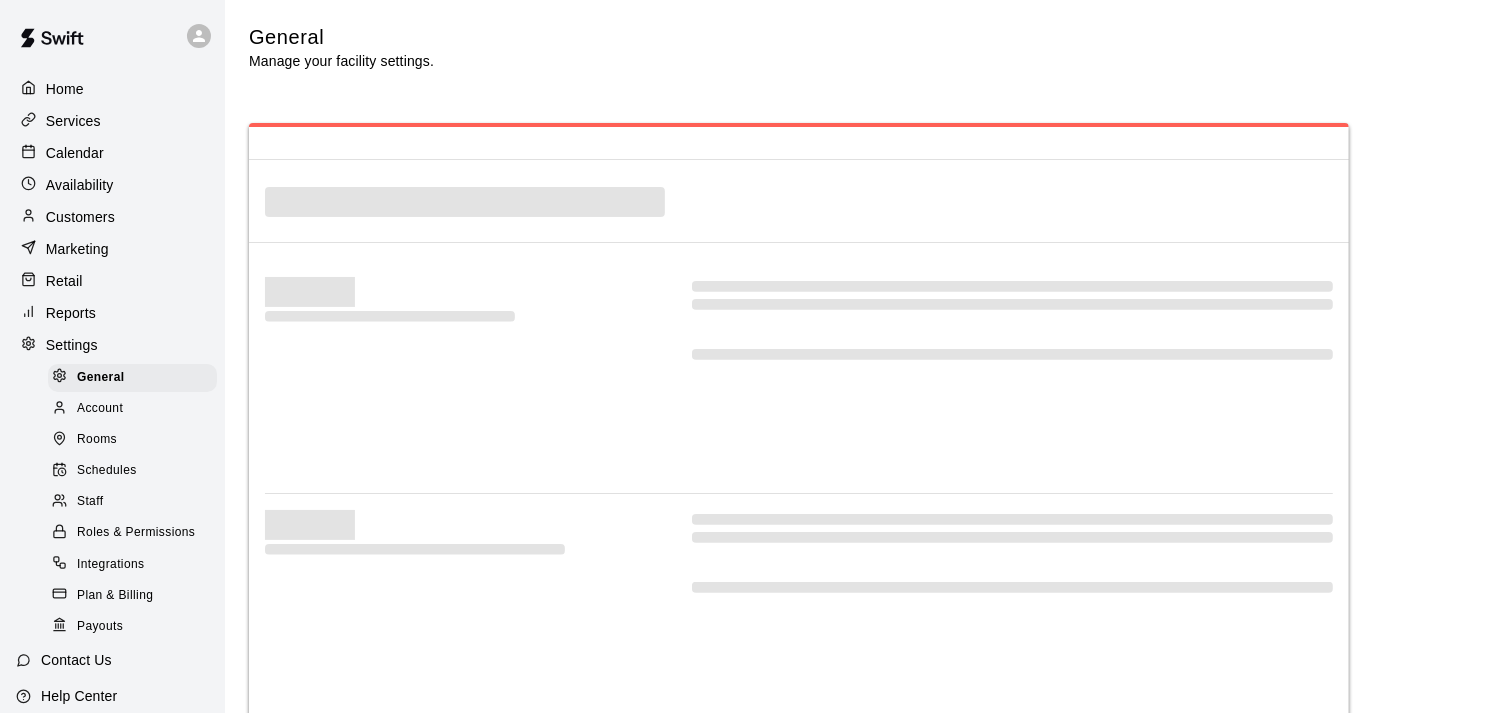 select on "**" 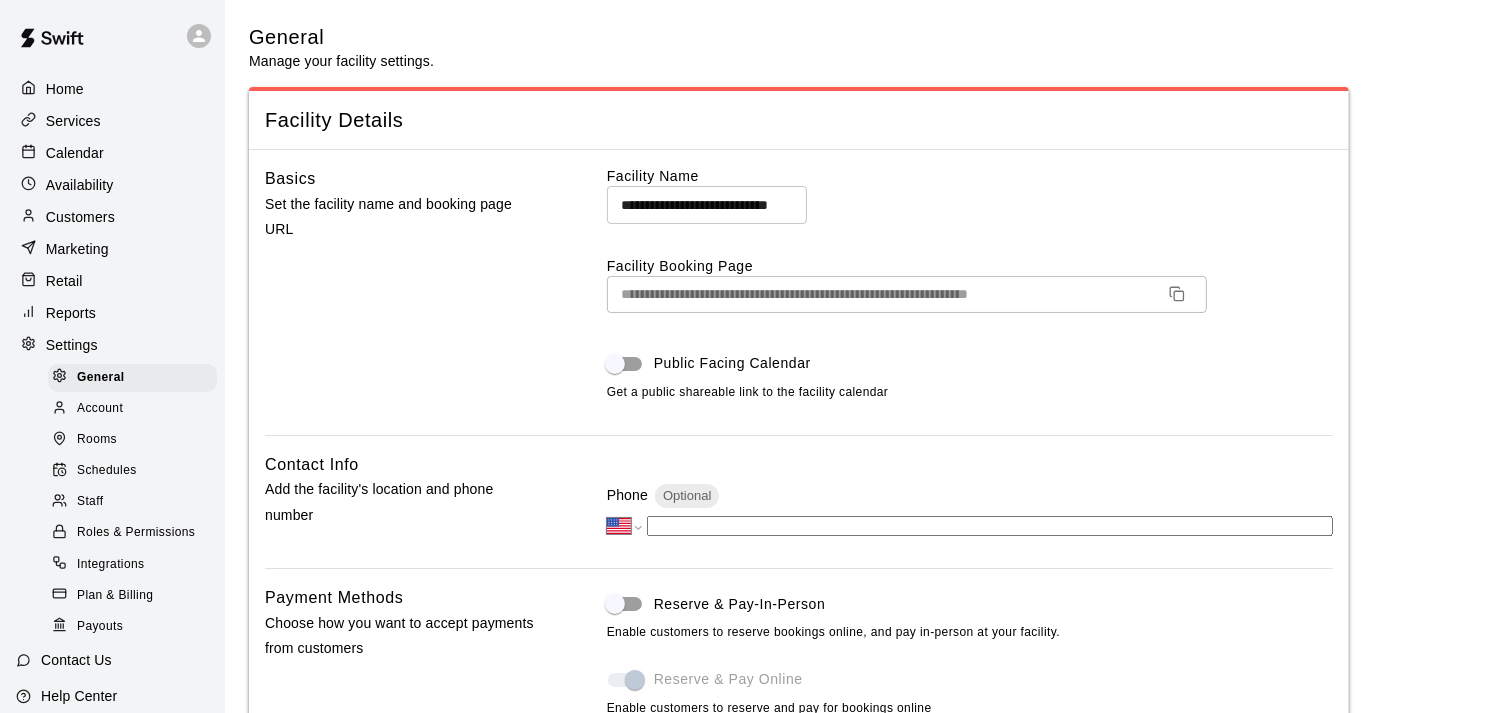 click on "Staff" at bounding box center (90, 502) 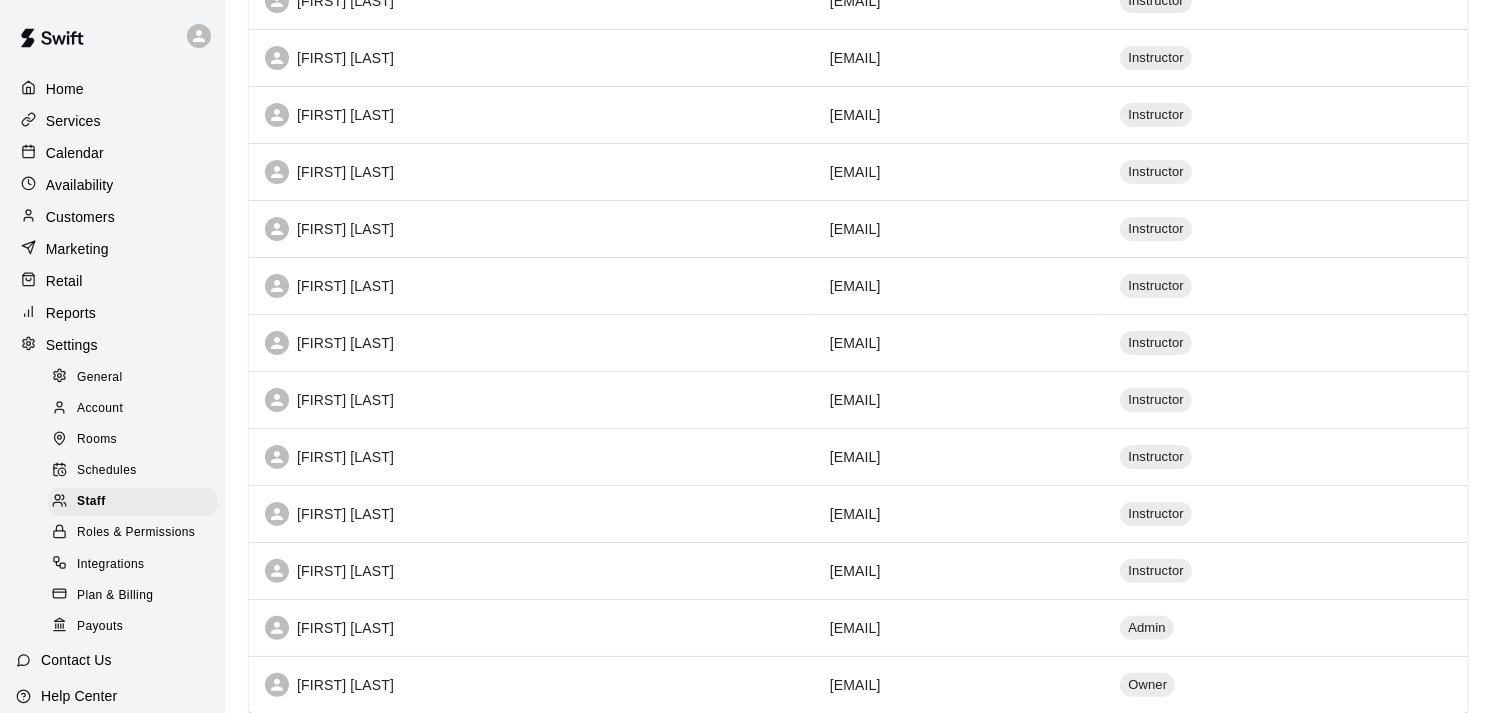 scroll, scrollTop: 308, scrollLeft: 0, axis: vertical 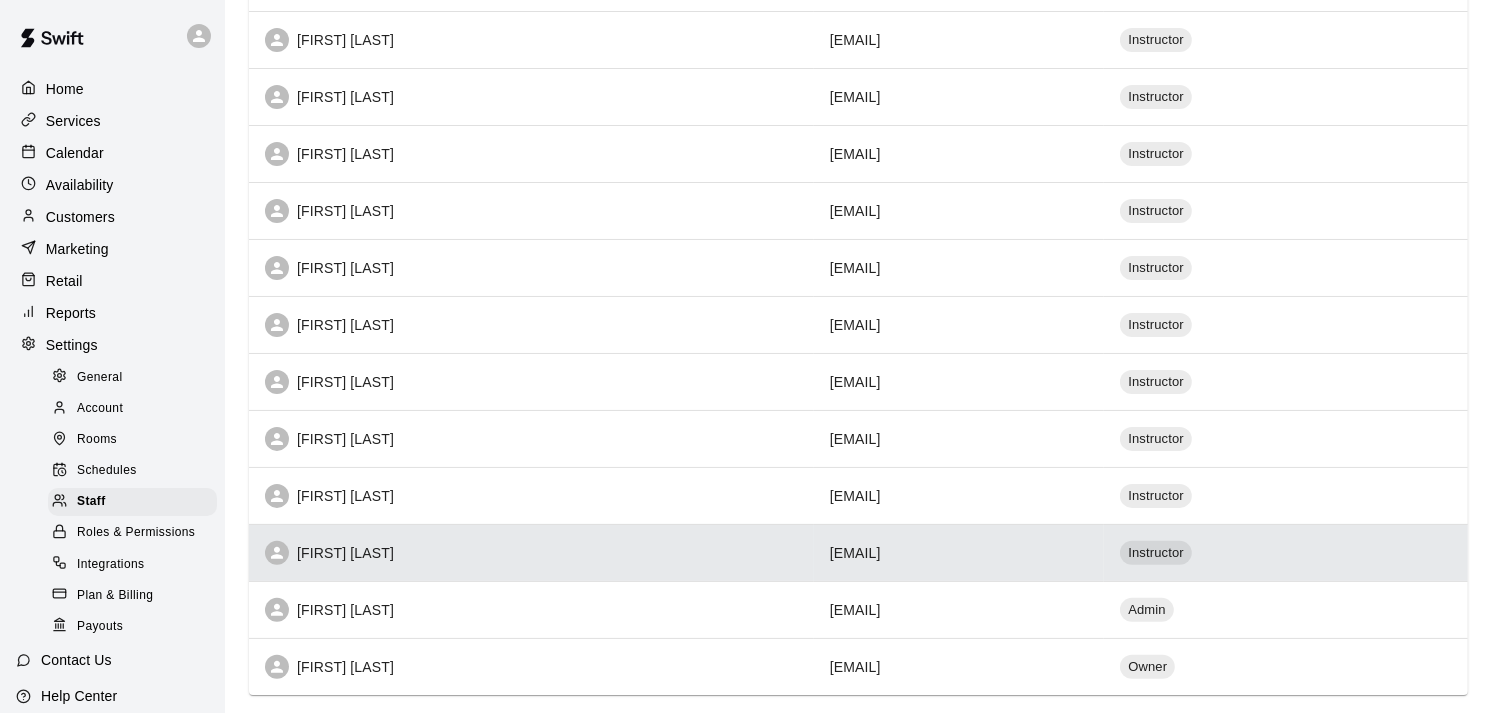 click on "[EMAIL]" at bounding box center [959, 552] 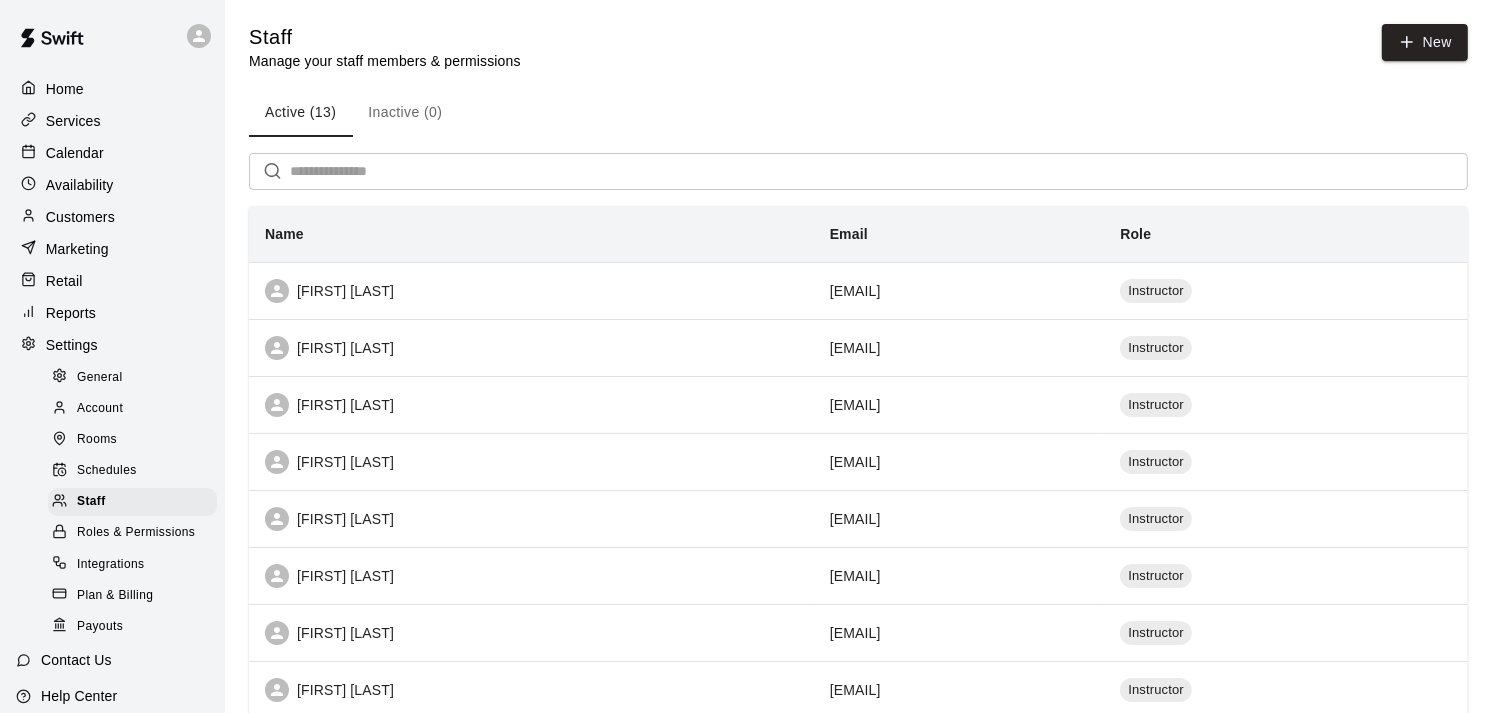 select on "**" 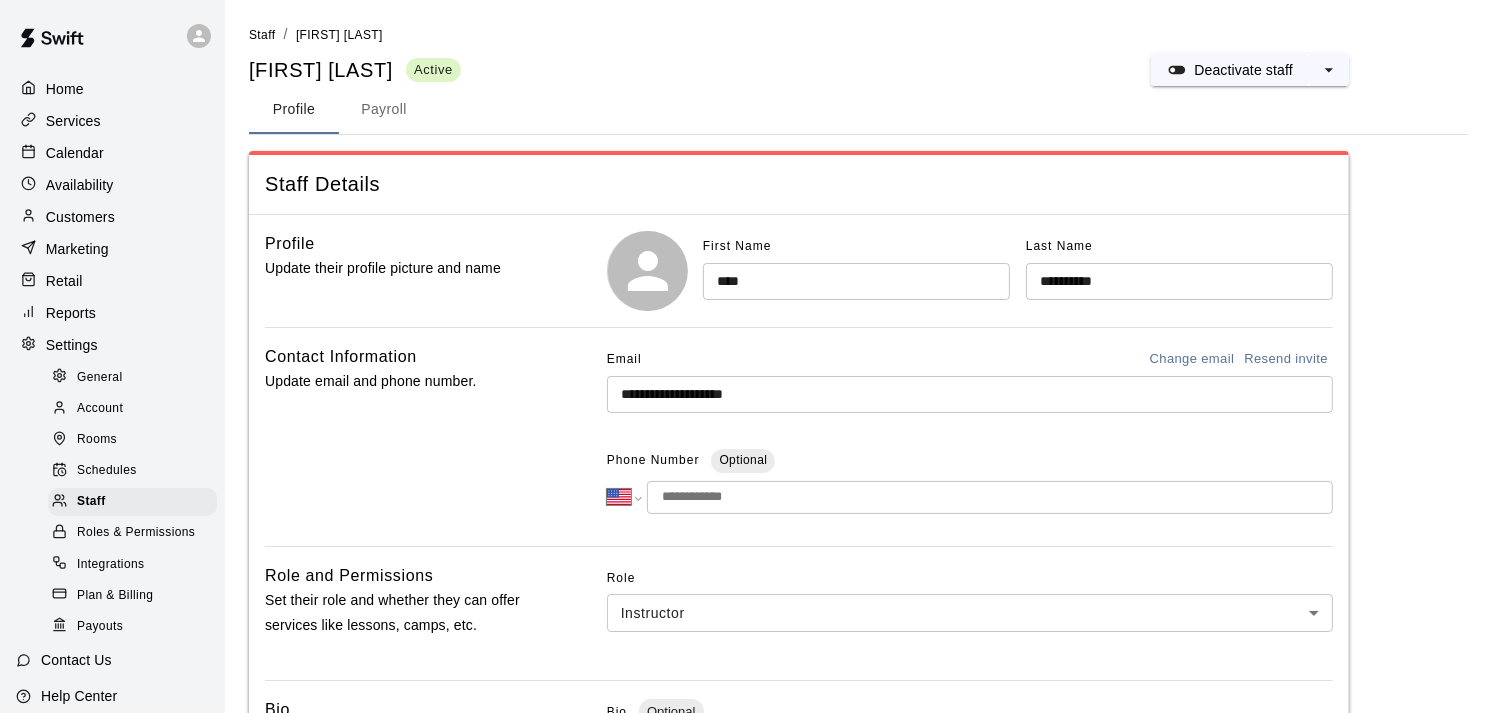 scroll, scrollTop: 202, scrollLeft: 0, axis: vertical 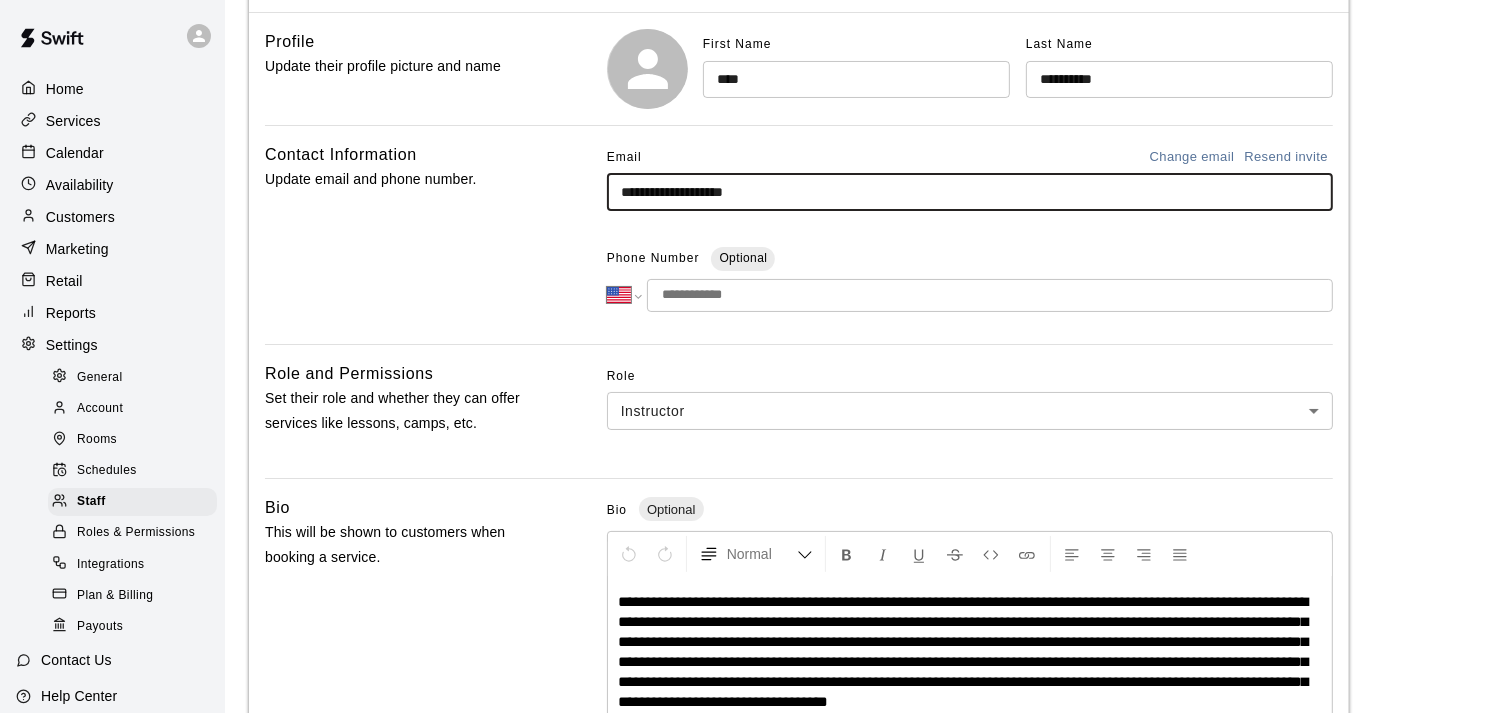 click on "**********" at bounding box center (970, 192) 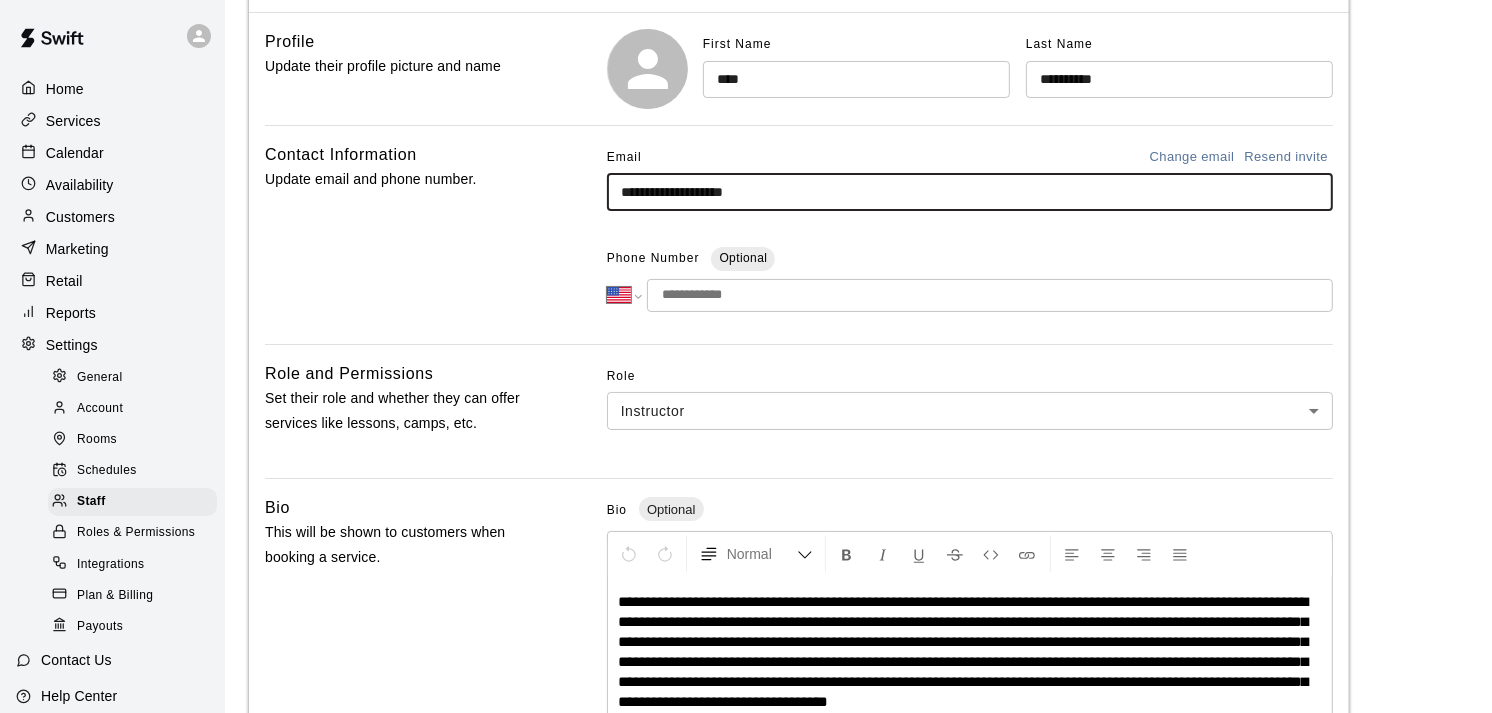 click on "Services" at bounding box center (73, 121) 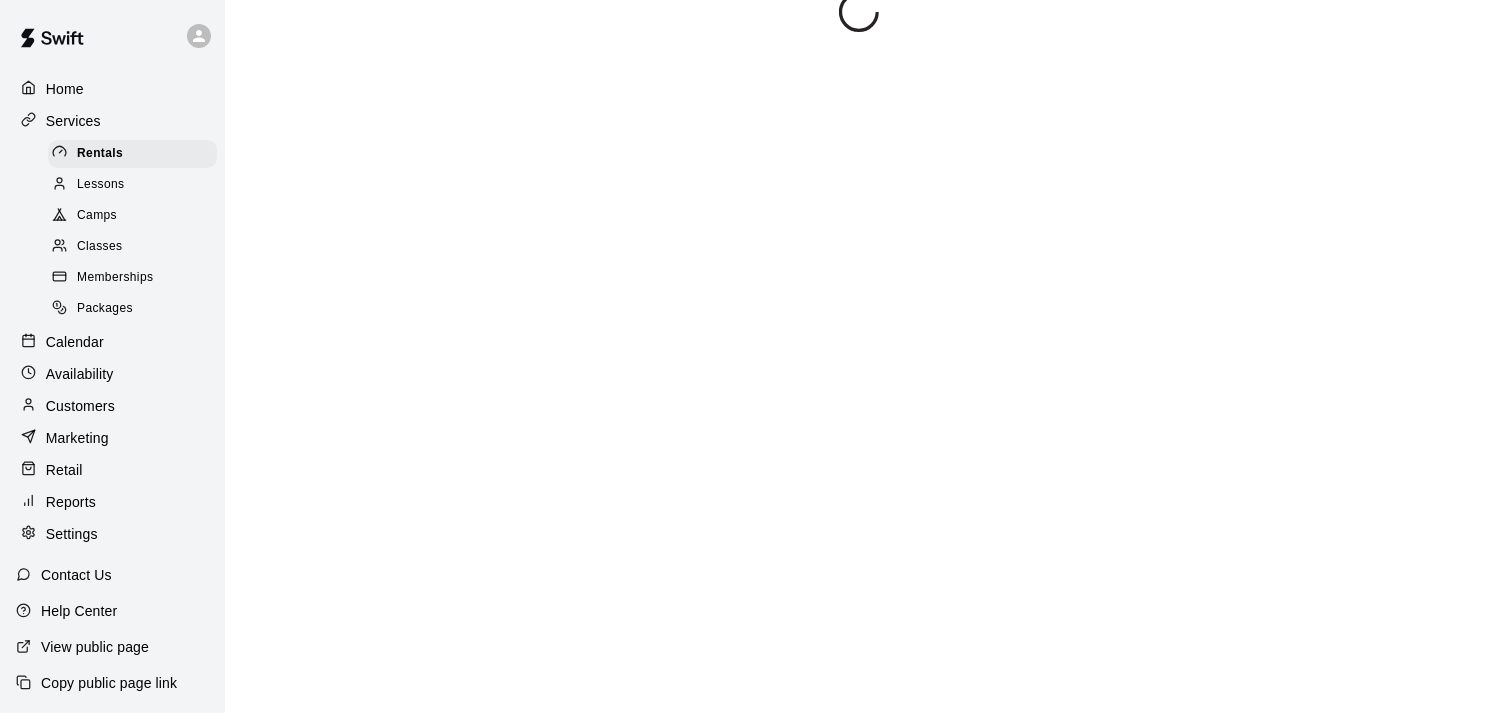 scroll, scrollTop: 0, scrollLeft: 0, axis: both 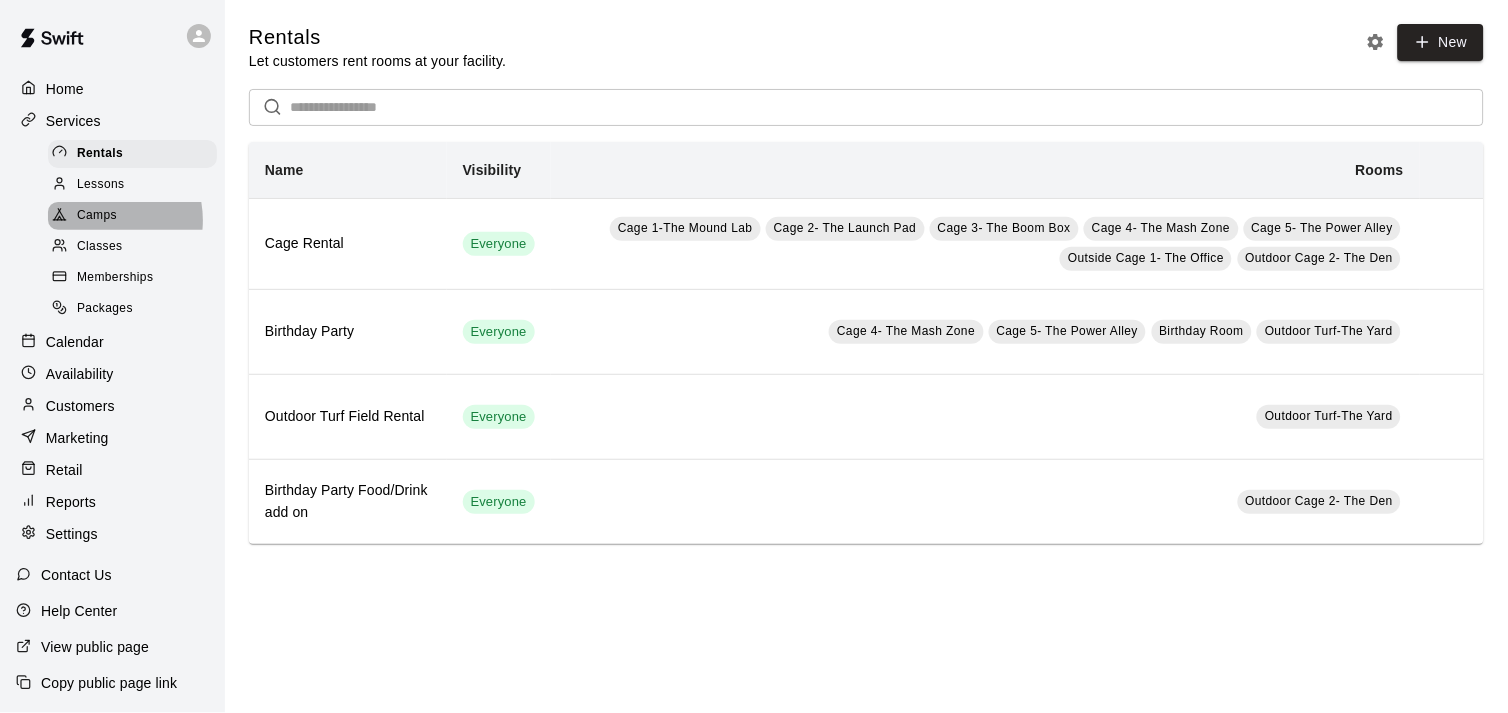 click on "Camps" at bounding box center (97, 216) 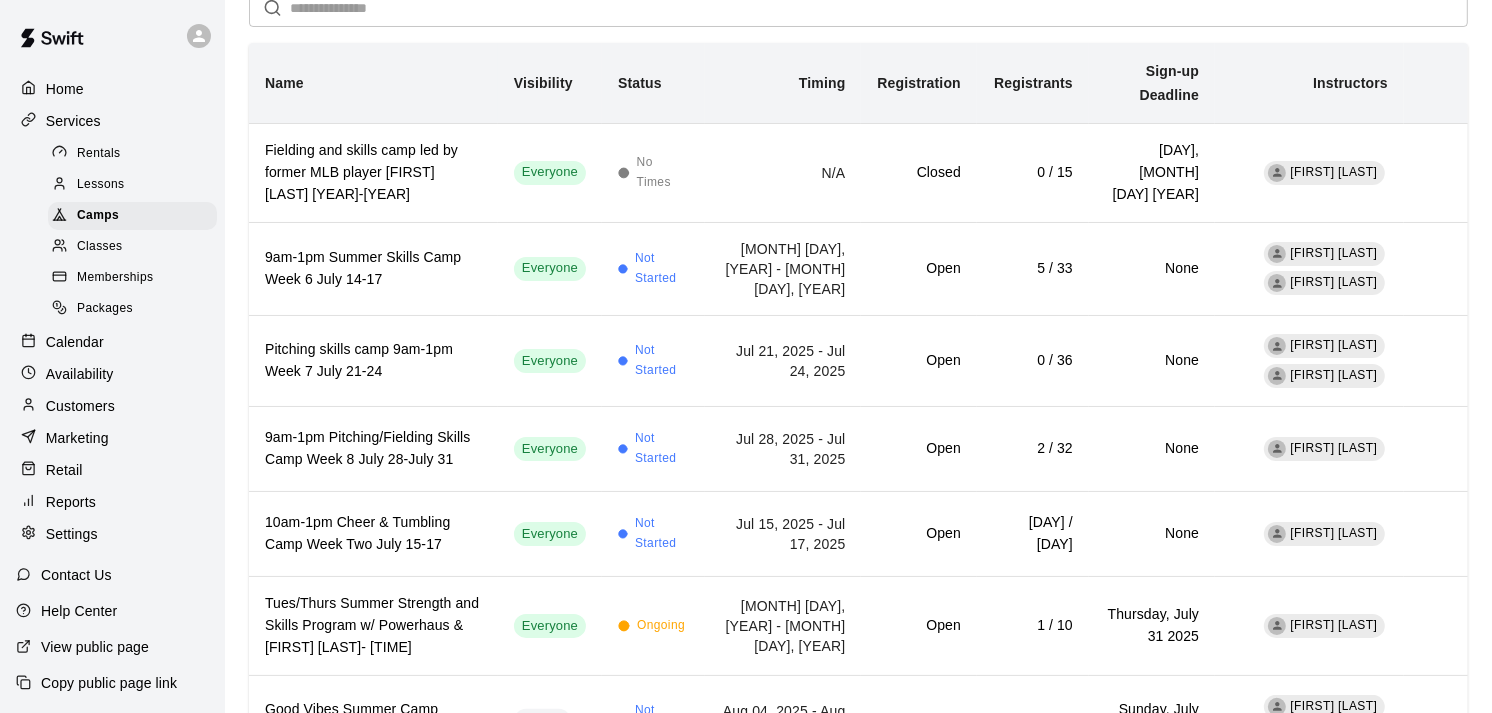 scroll, scrollTop: 163, scrollLeft: 0, axis: vertical 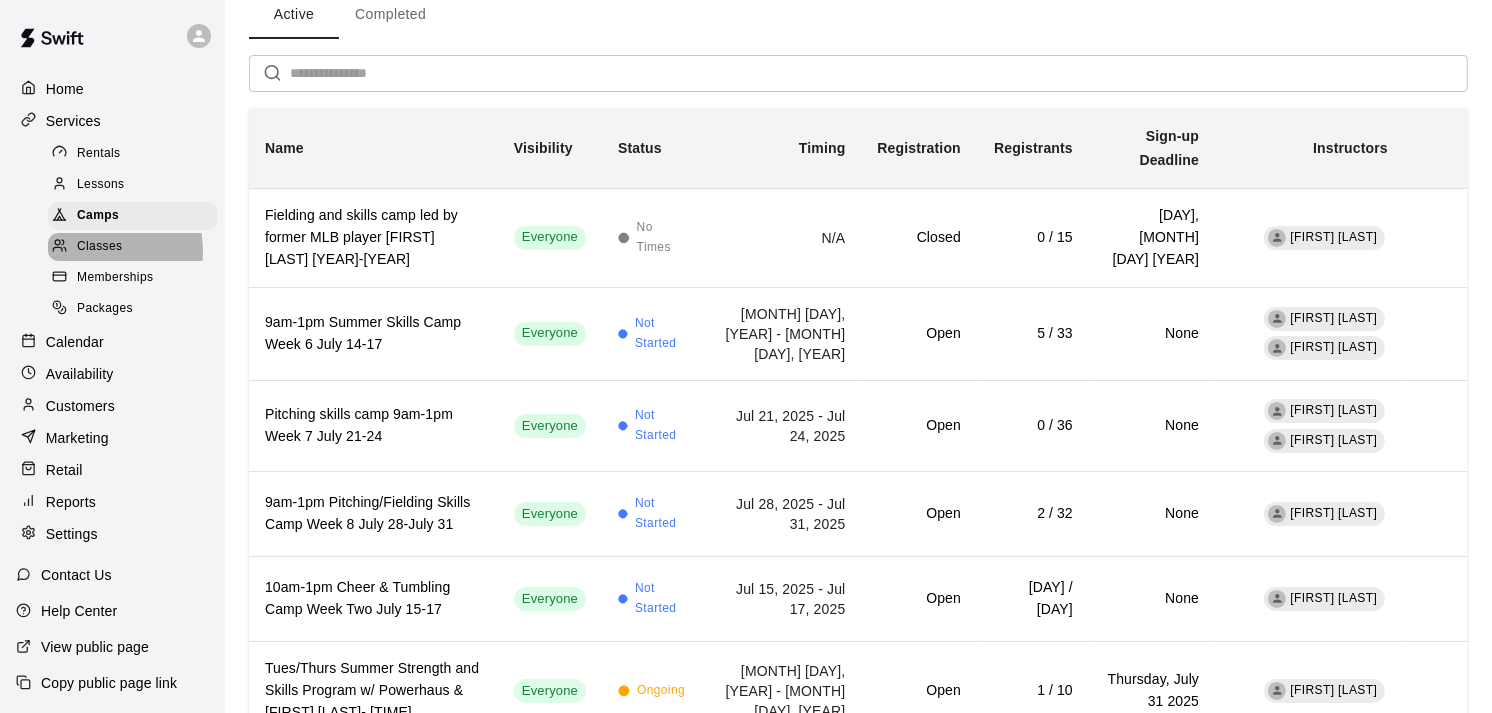 click on "Classes" at bounding box center (99, 247) 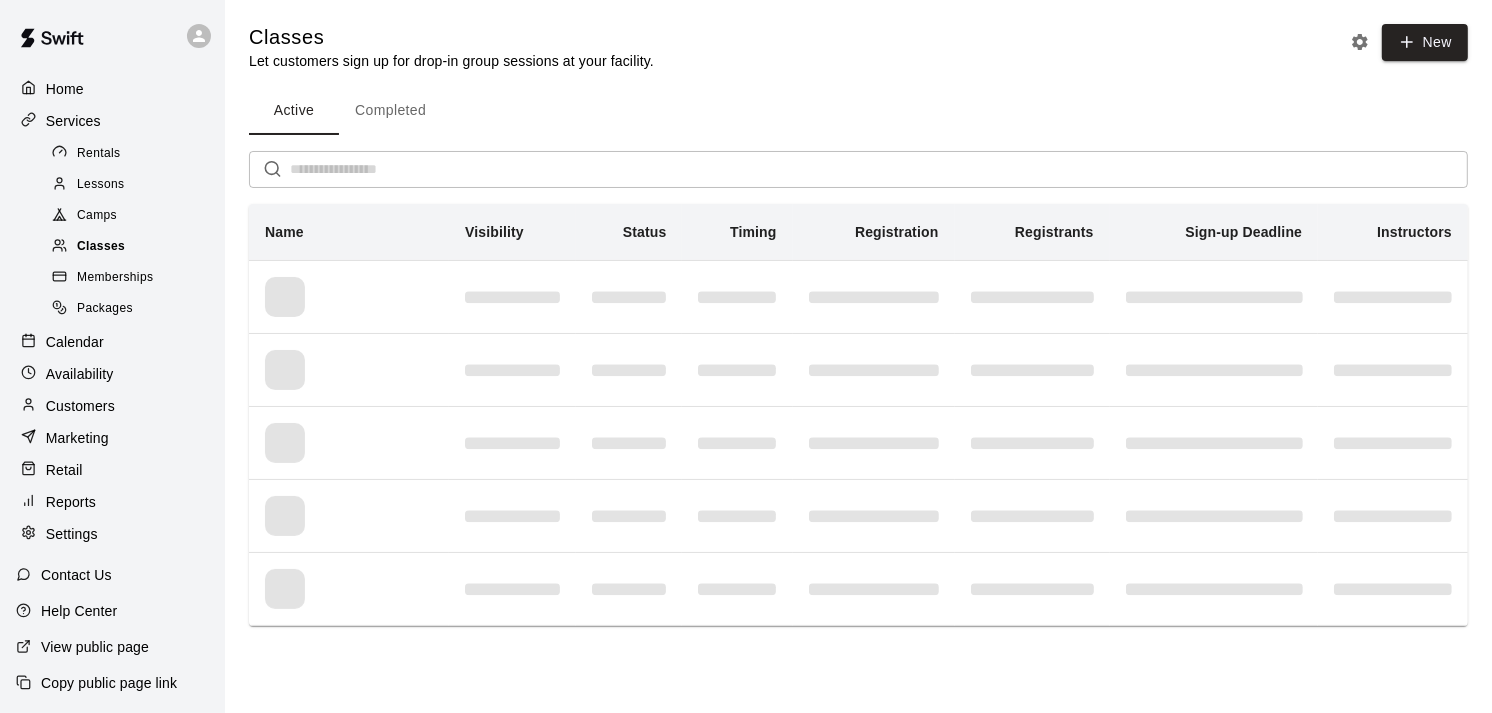 scroll, scrollTop: 0, scrollLeft: 0, axis: both 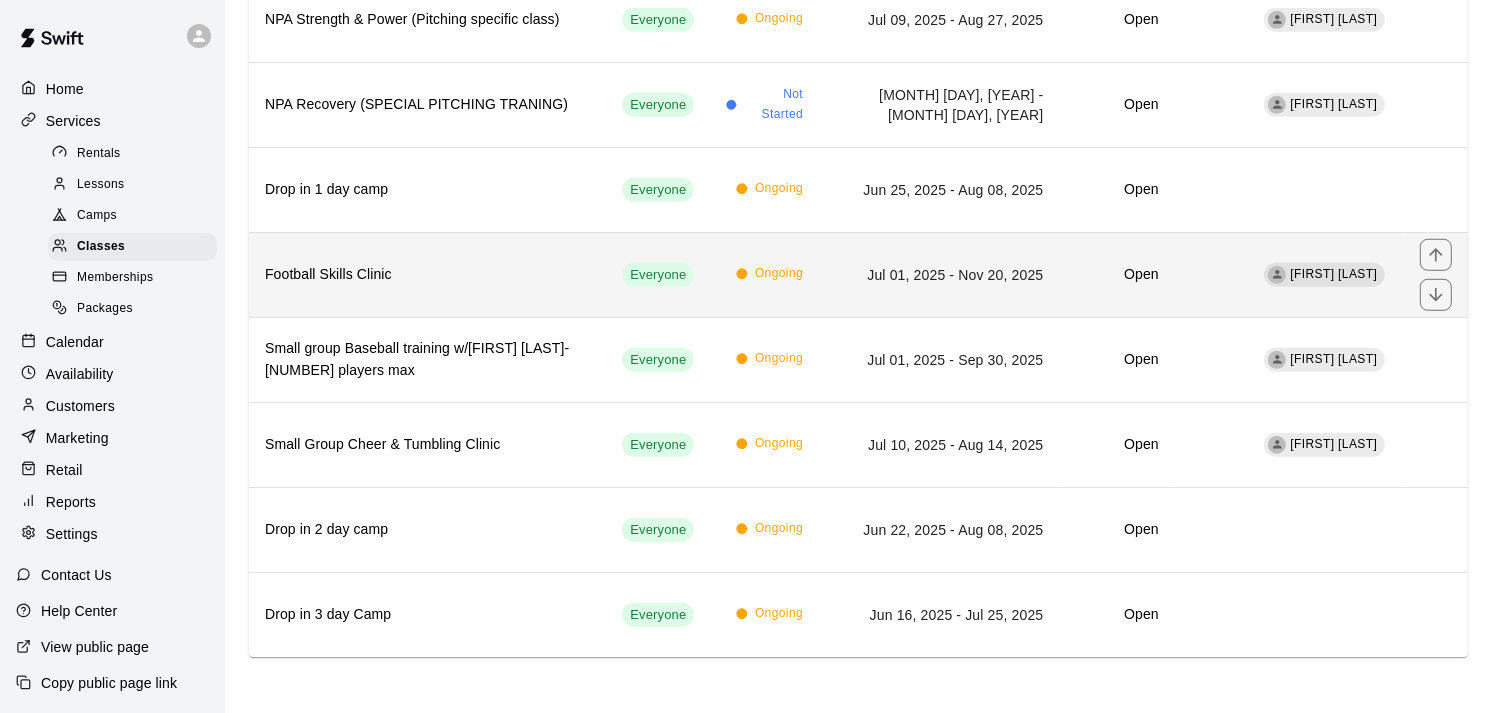 click on "Jul 01, 2025 - Nov 20, 2025" at bounding box center (939, 274) 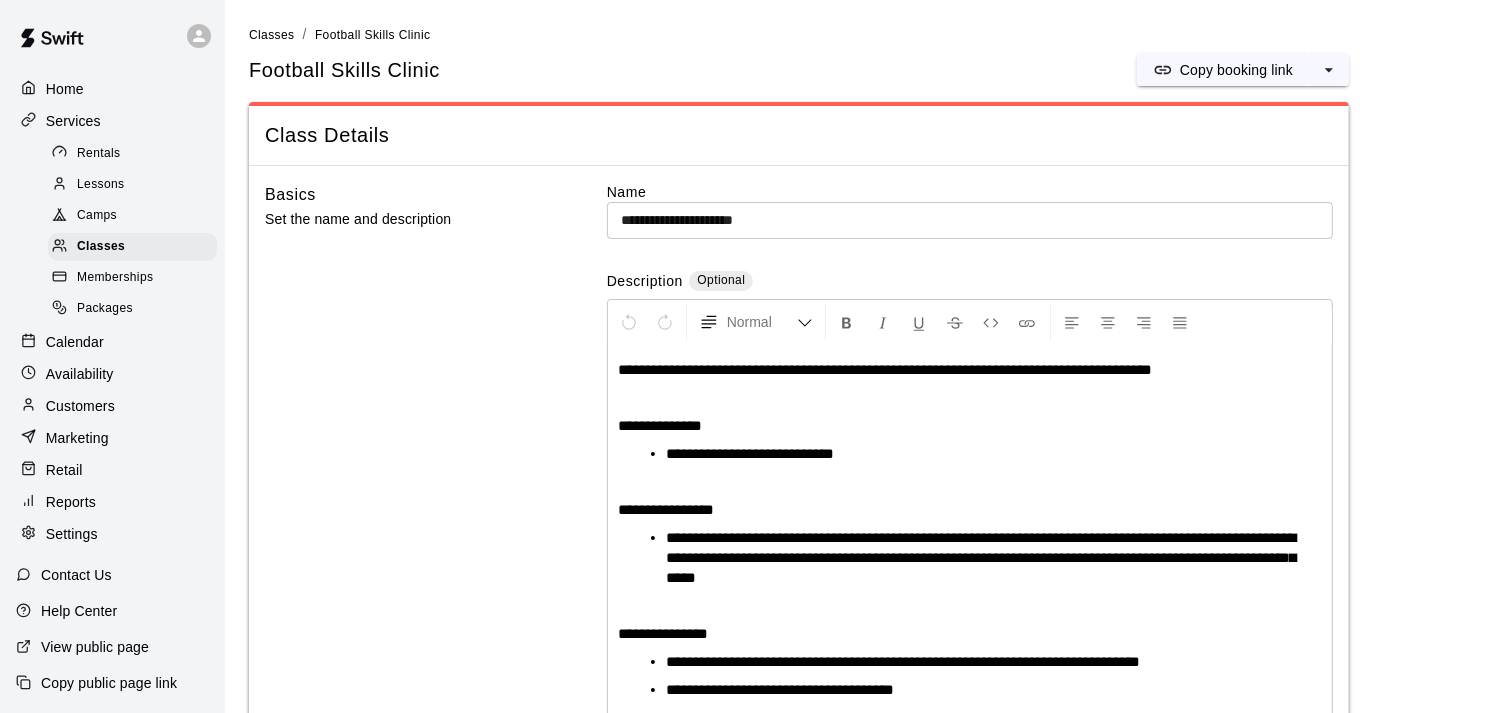 scroll, scrollTop: 97, scrollLeft: 0, axis: vertical 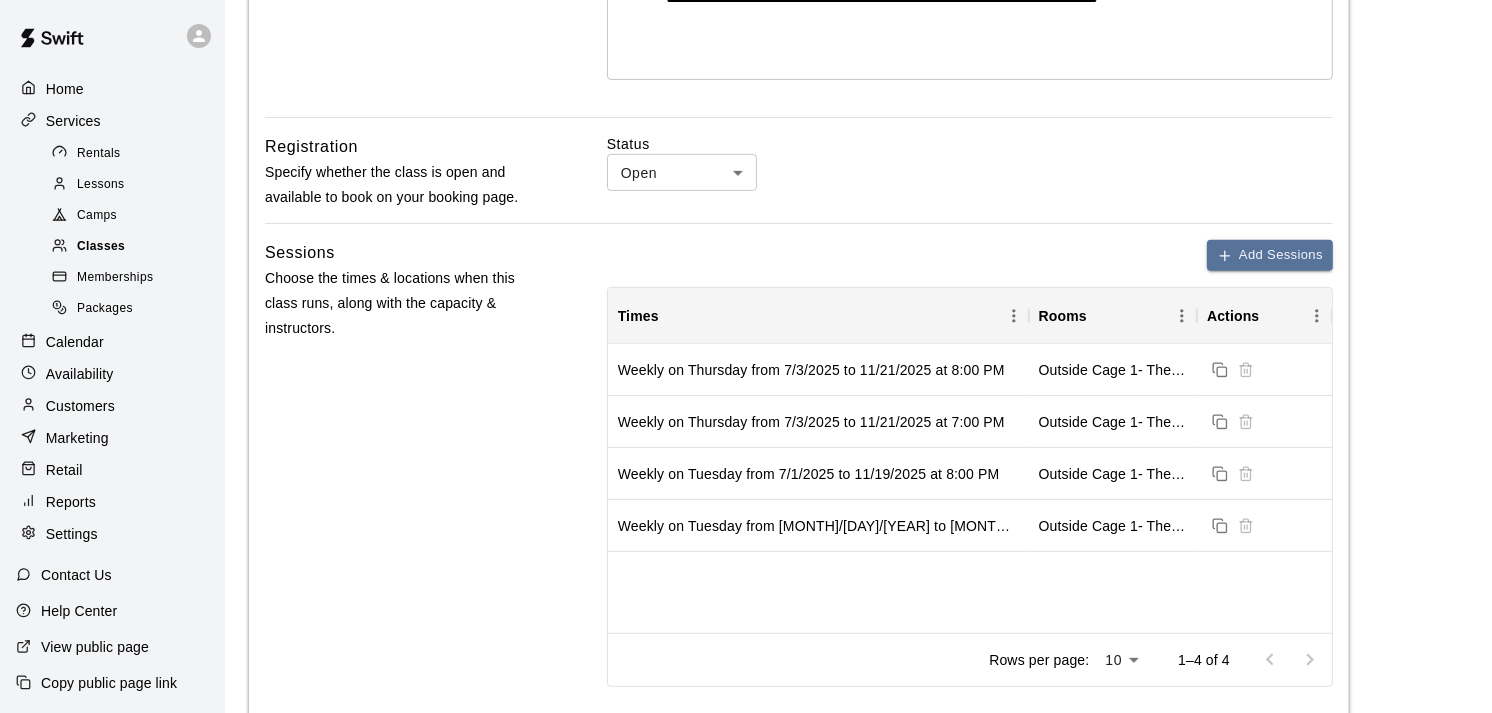 click on "Classes" at bounding box center (101, 247) 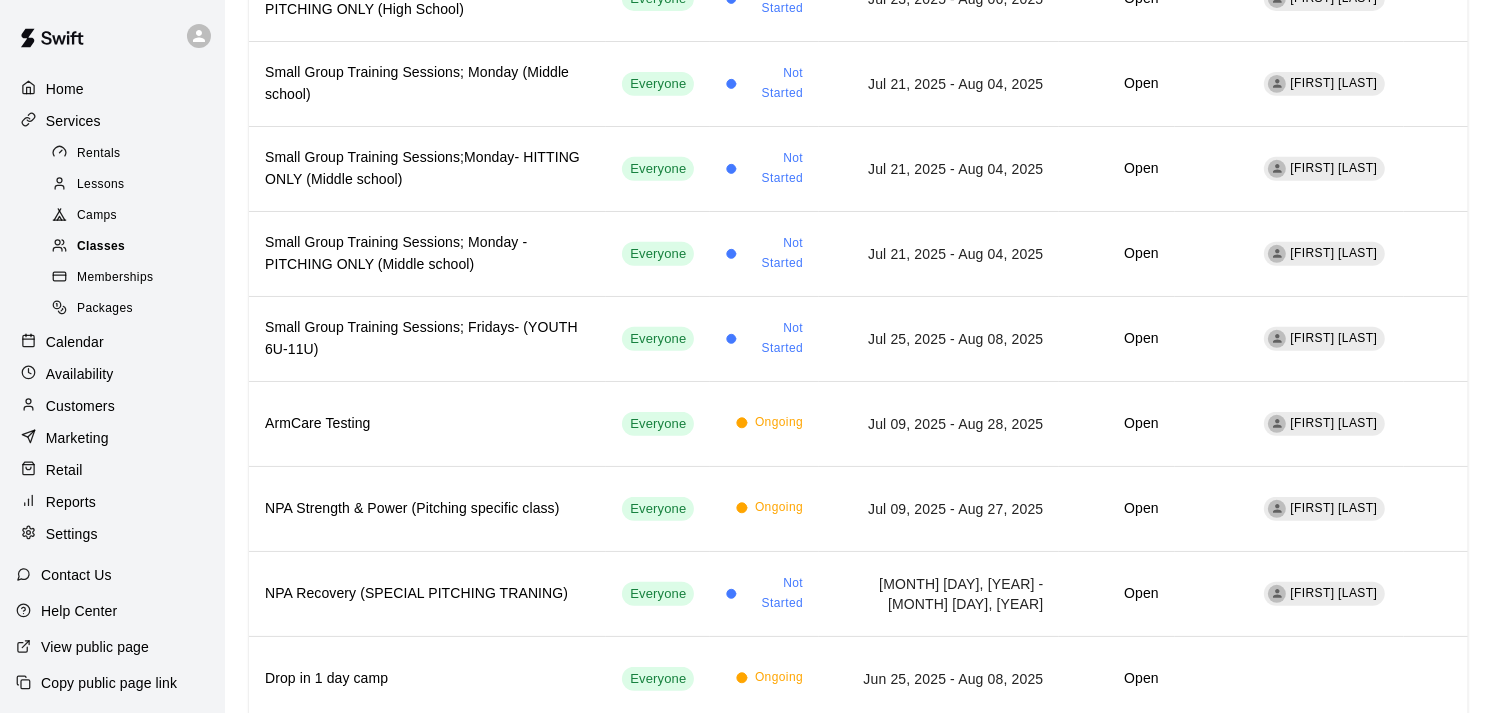 scroll, scrollTop: 0, scrollLeft: 0, axis: both 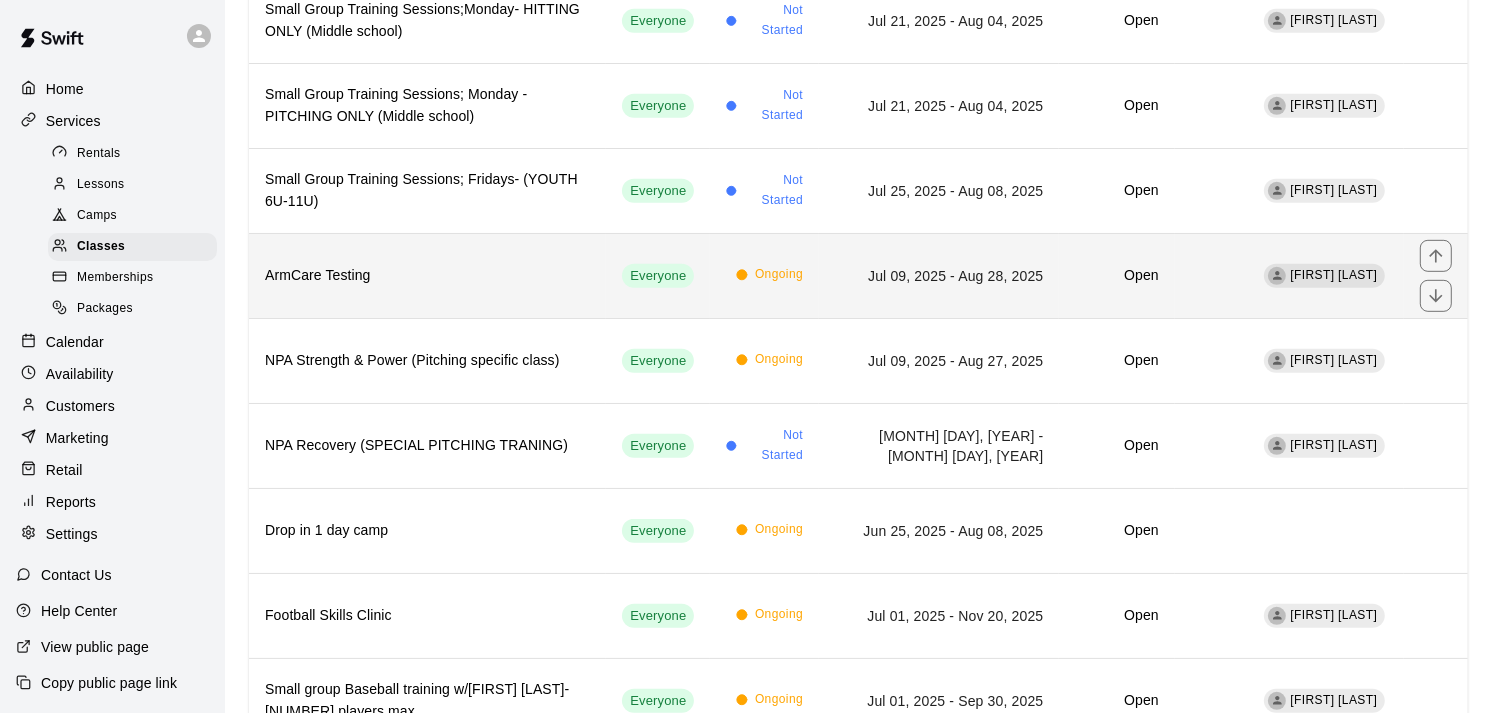 click on "Ongoing" at bounding box center [764, 275] 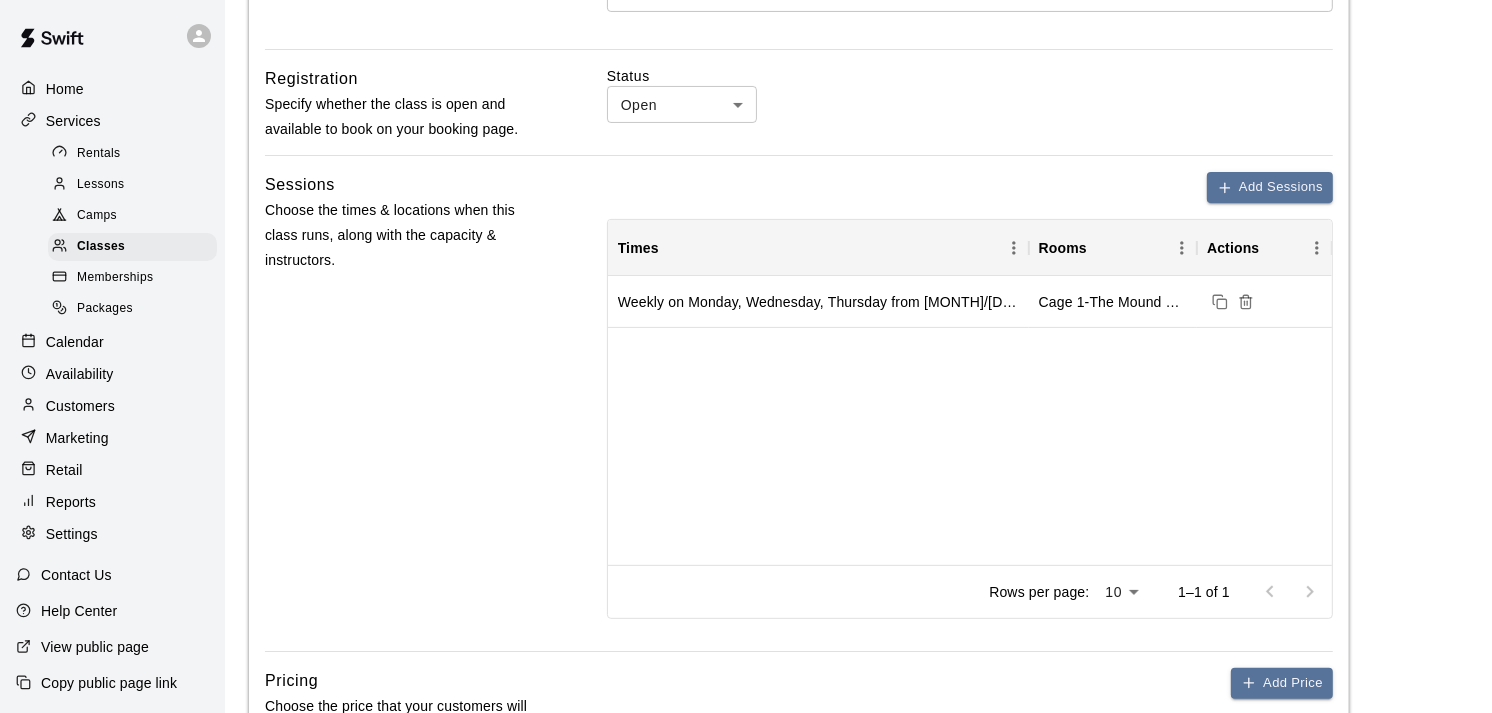 scroll, scrollTop: 474, scrollLeft: 0, axis: vertical 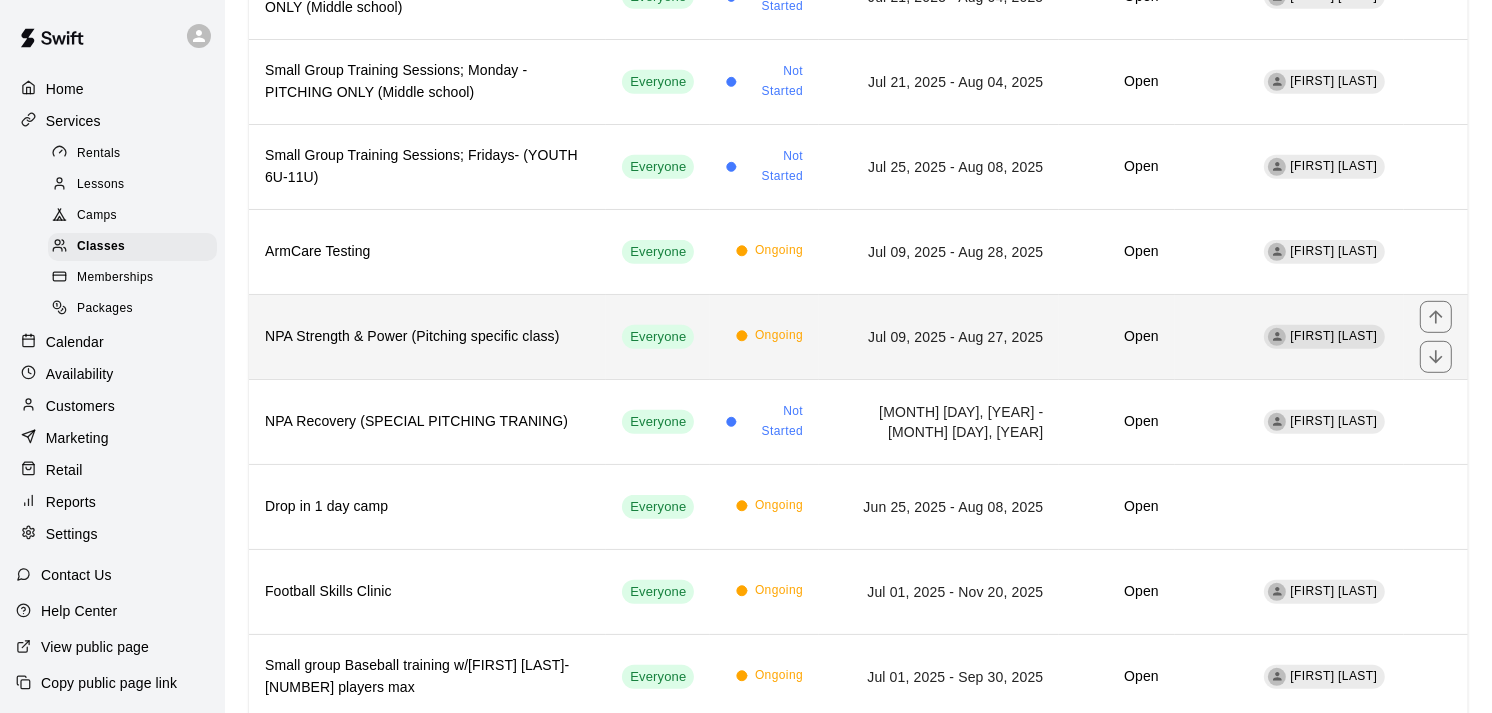 click on "Jul 09, 2025 - Aug 27, 2025" at bounding box center [939, 336] 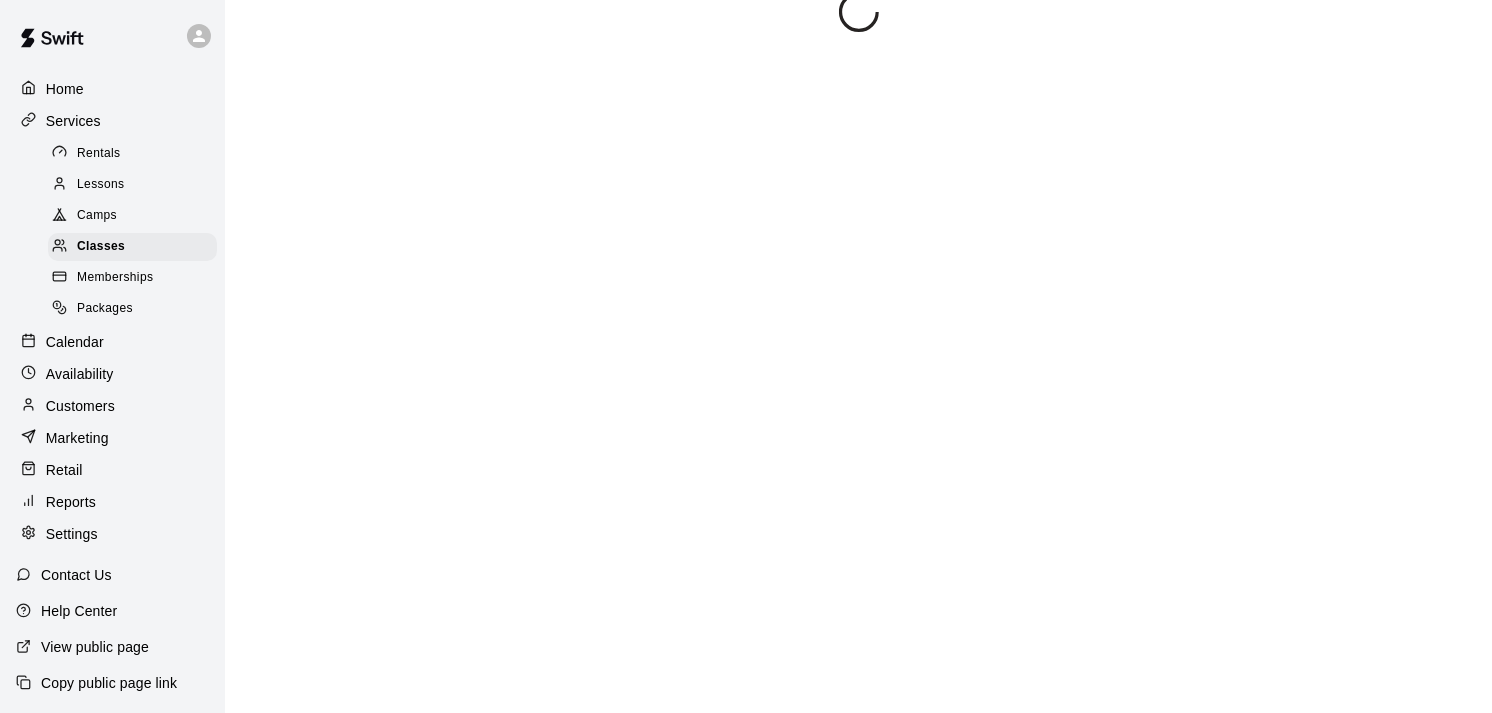 scroll, scrollTop: 0, scrollLeft: 0, axis: both 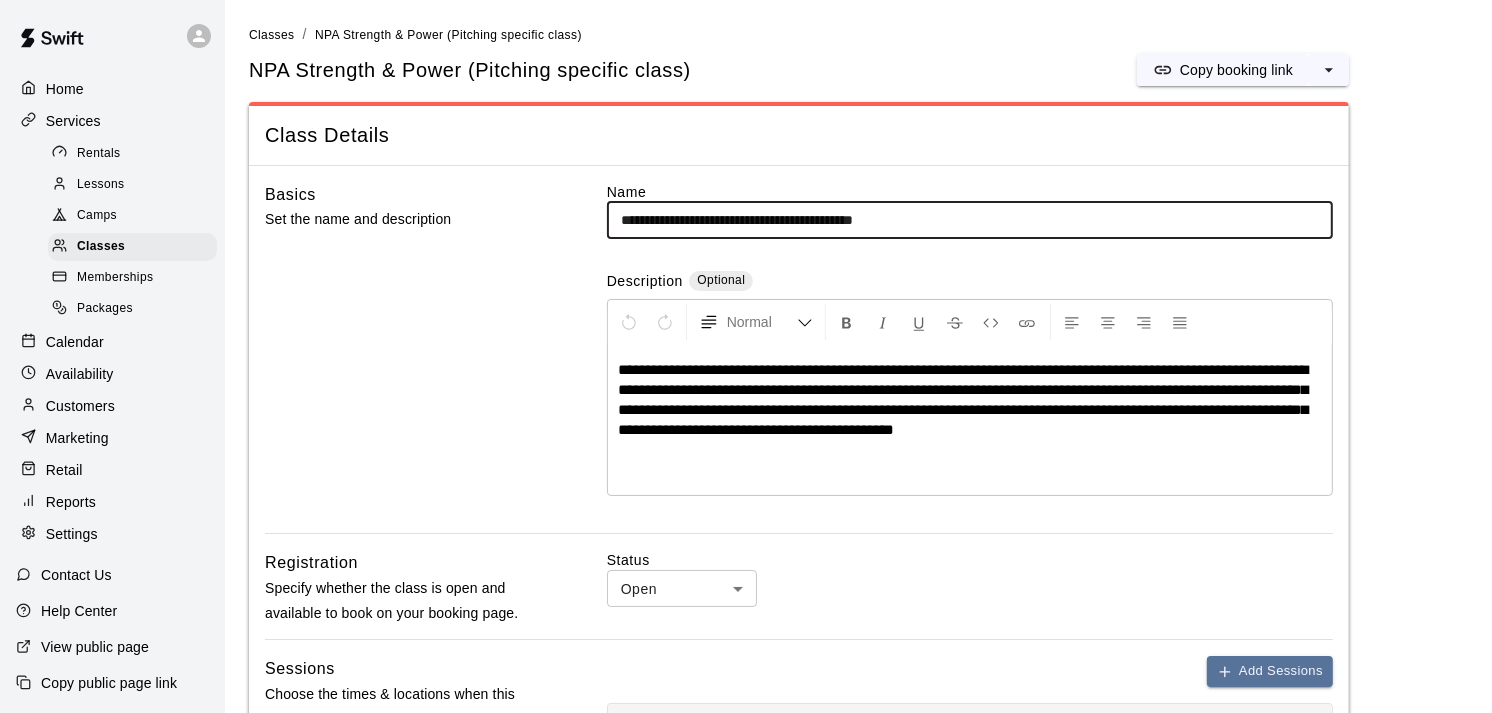drag, startPoint x: 767, startPoint y: 217, endPoint x: 607, endPoint y: 228, distance: 160.37769 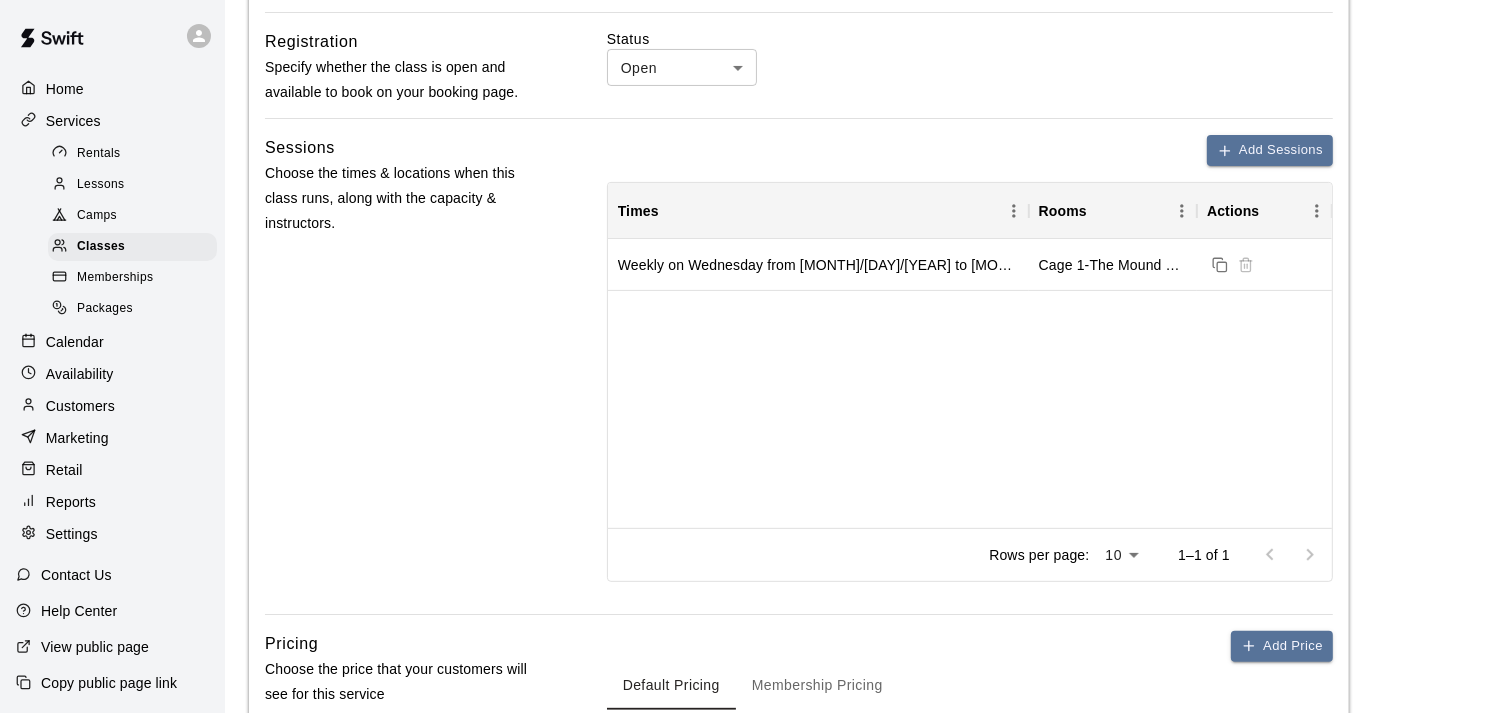 scroll, scrollTop: 524, scrollLeft: 0, axis: vertical 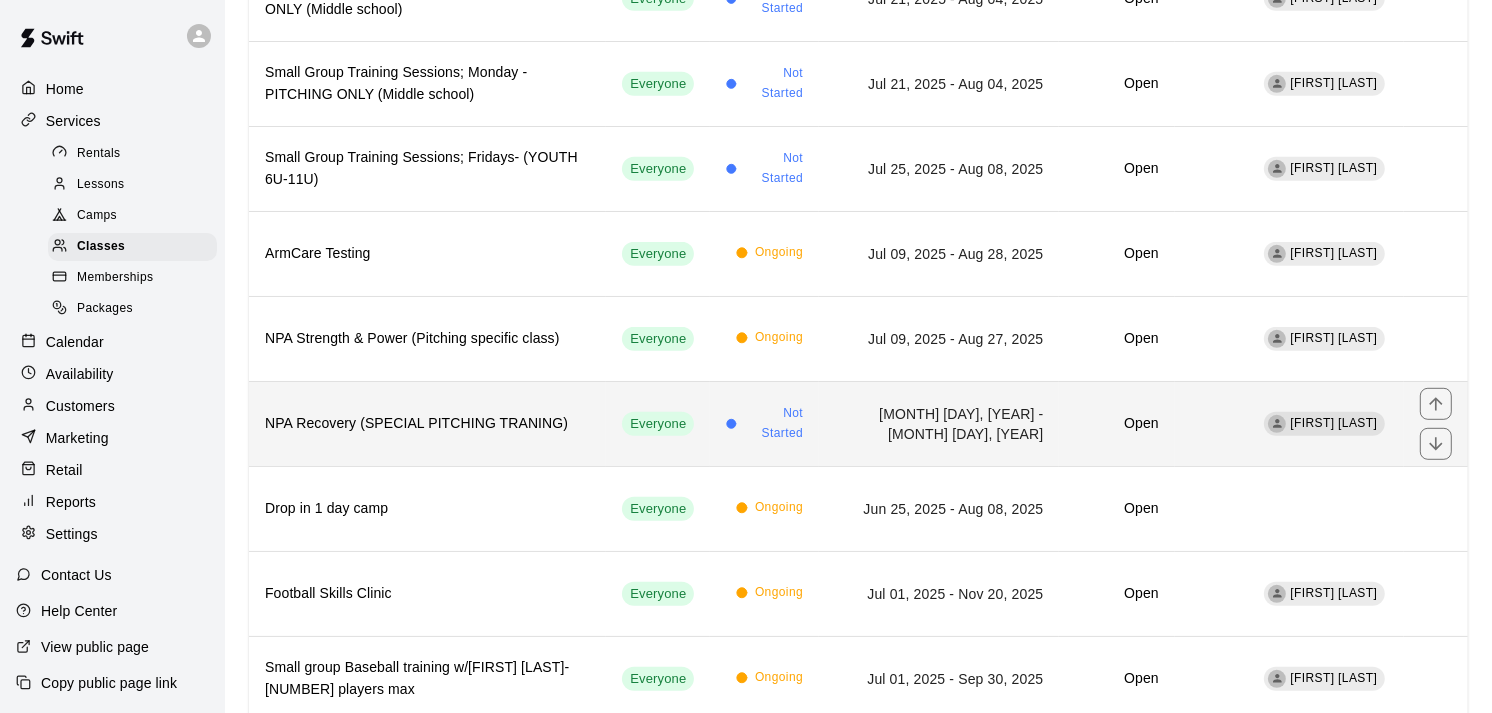 click on "Not Started" at bounding box center (764, 423) 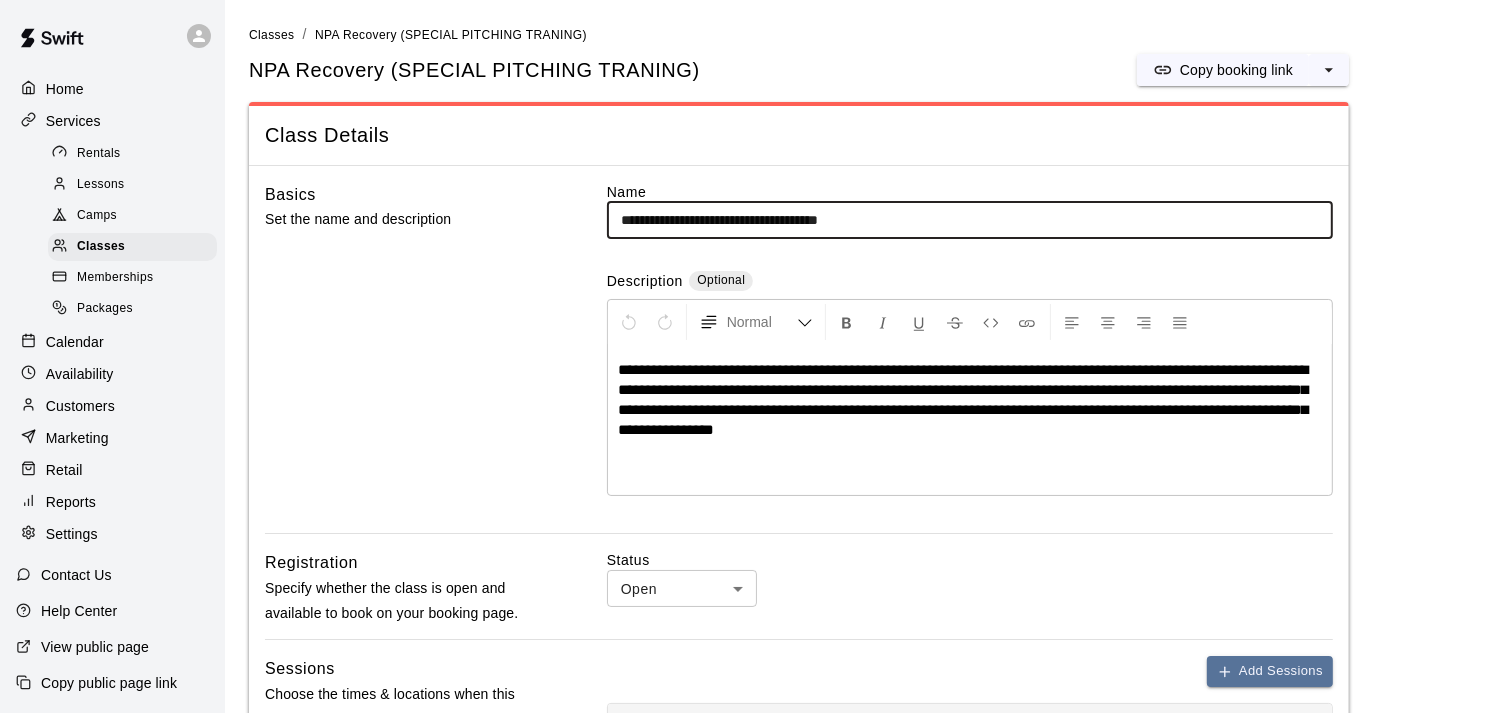 drag, startPoint x: 714, startPoint y: 217, endPoint x: 578, endPoint y: 220, distance: 136.03308 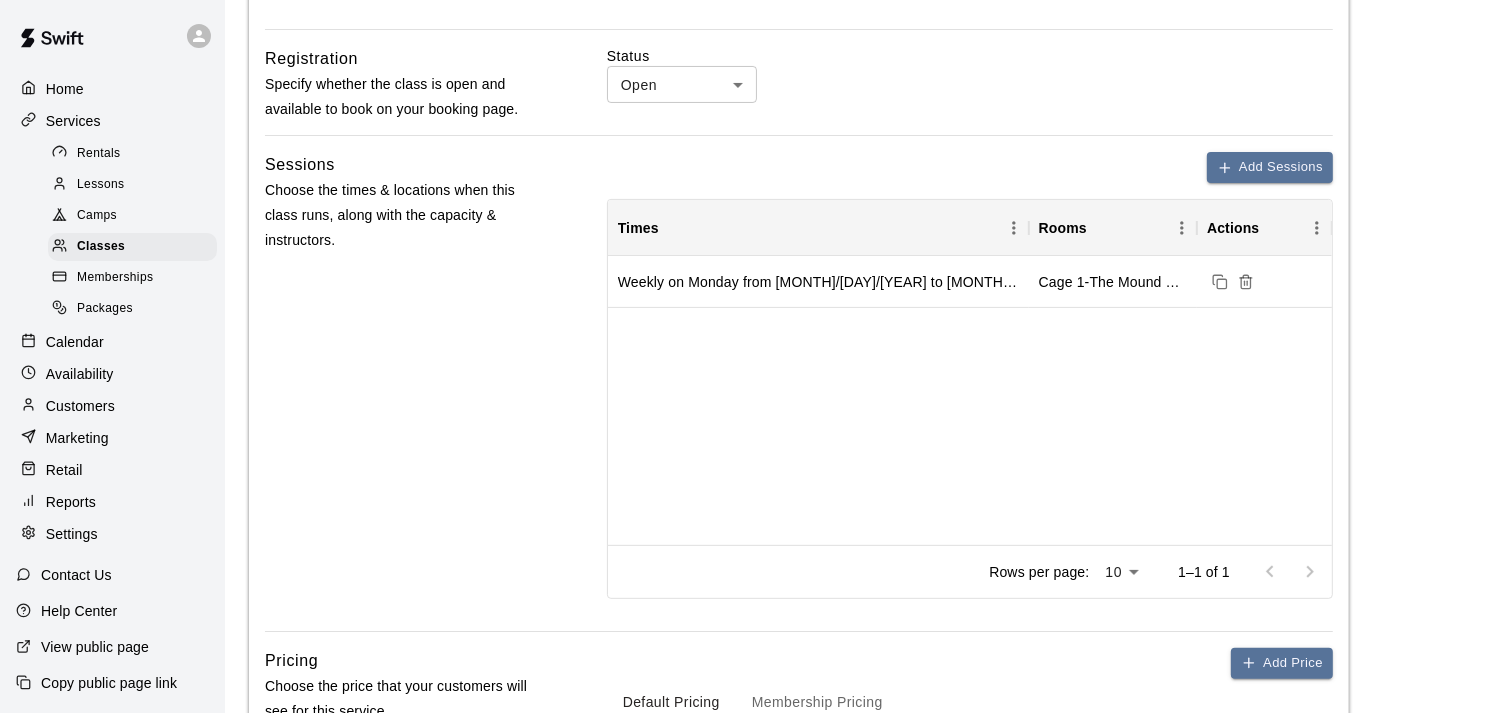 scroll, scrollTop: 507, scrollLeft: 0, axis: vertical 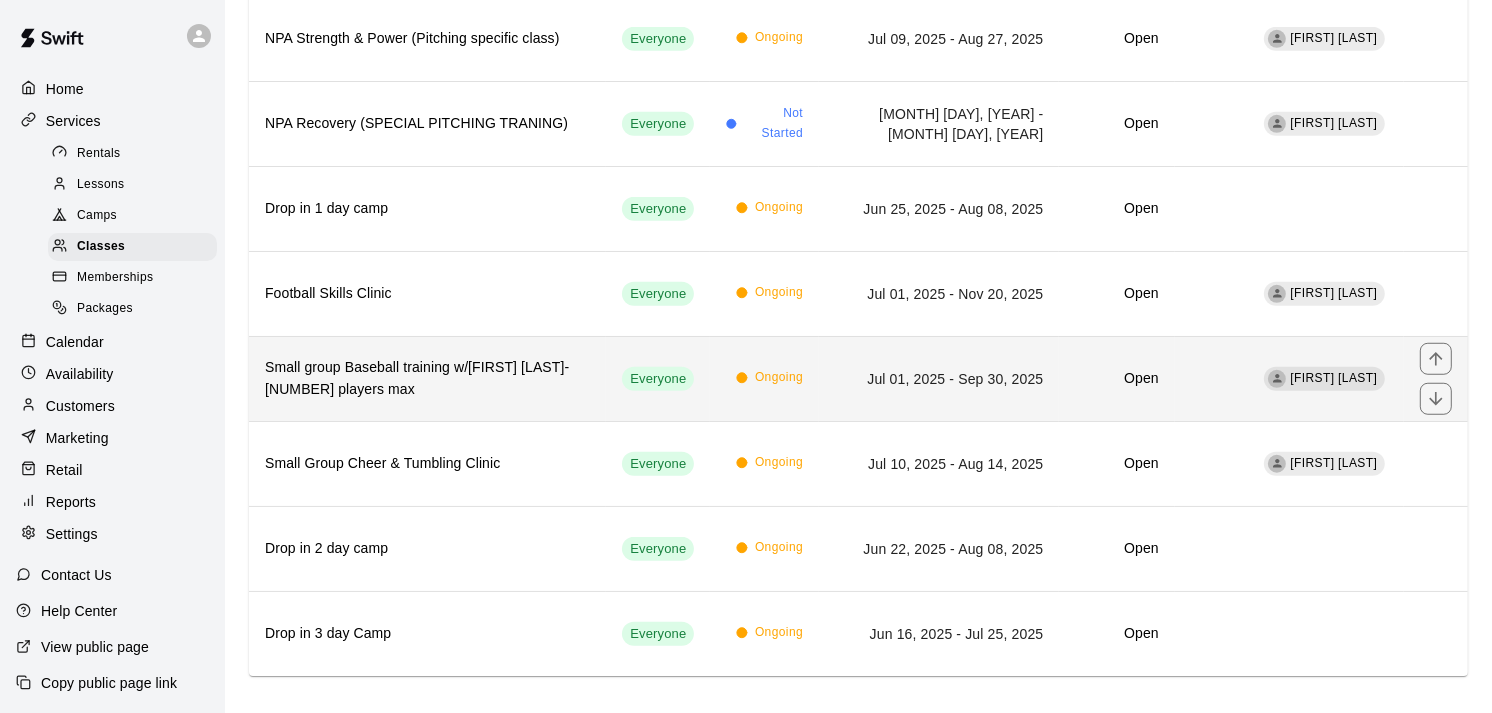 click on "Small group Baseball training w/[FIRST] [LAST]-[NUMBER] players max" at bounding box center [427, 379] 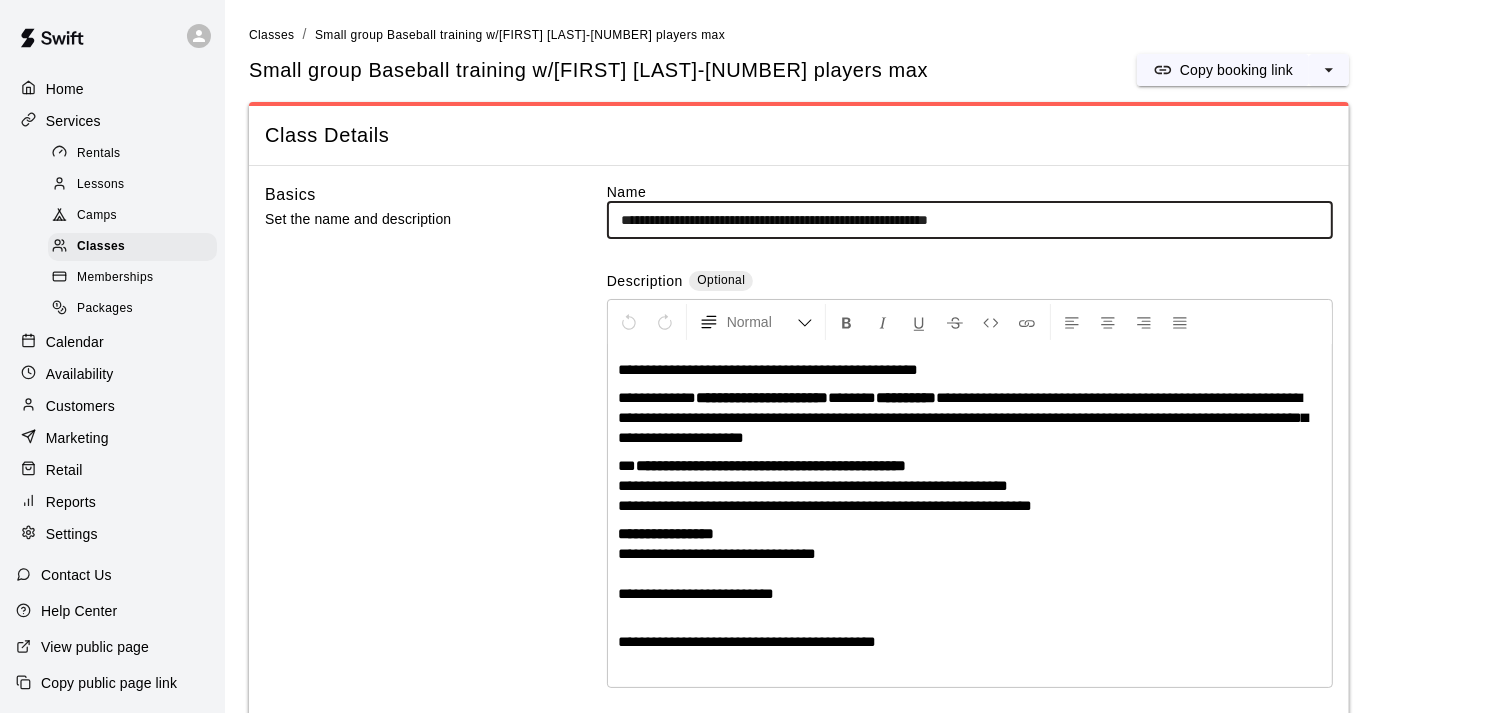 drag, startPoint x: 816, startPoint y: 217, endPoint x: 597, endPoint y: 220, distance: 219.02055 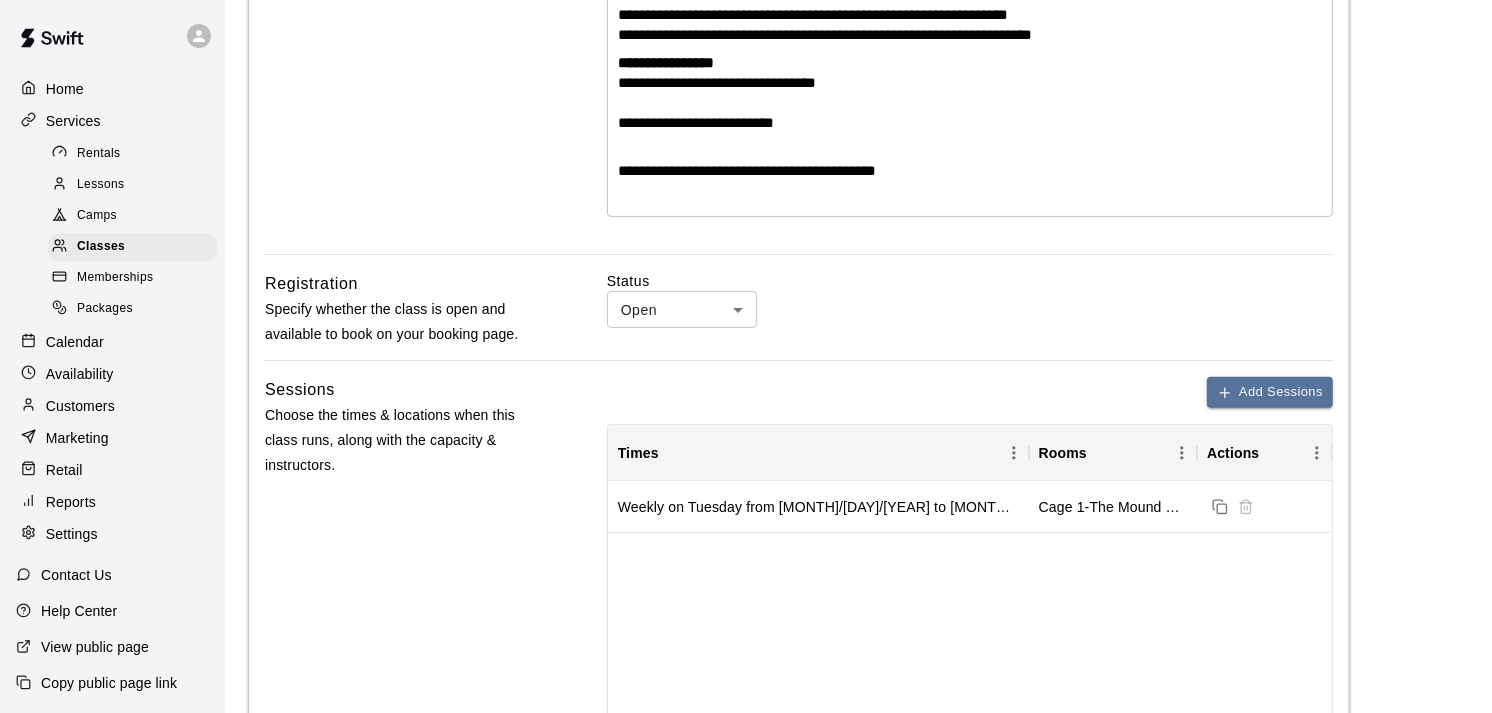 scroll, scrollTop: 782, scrollLeft: 0, axis: vertical 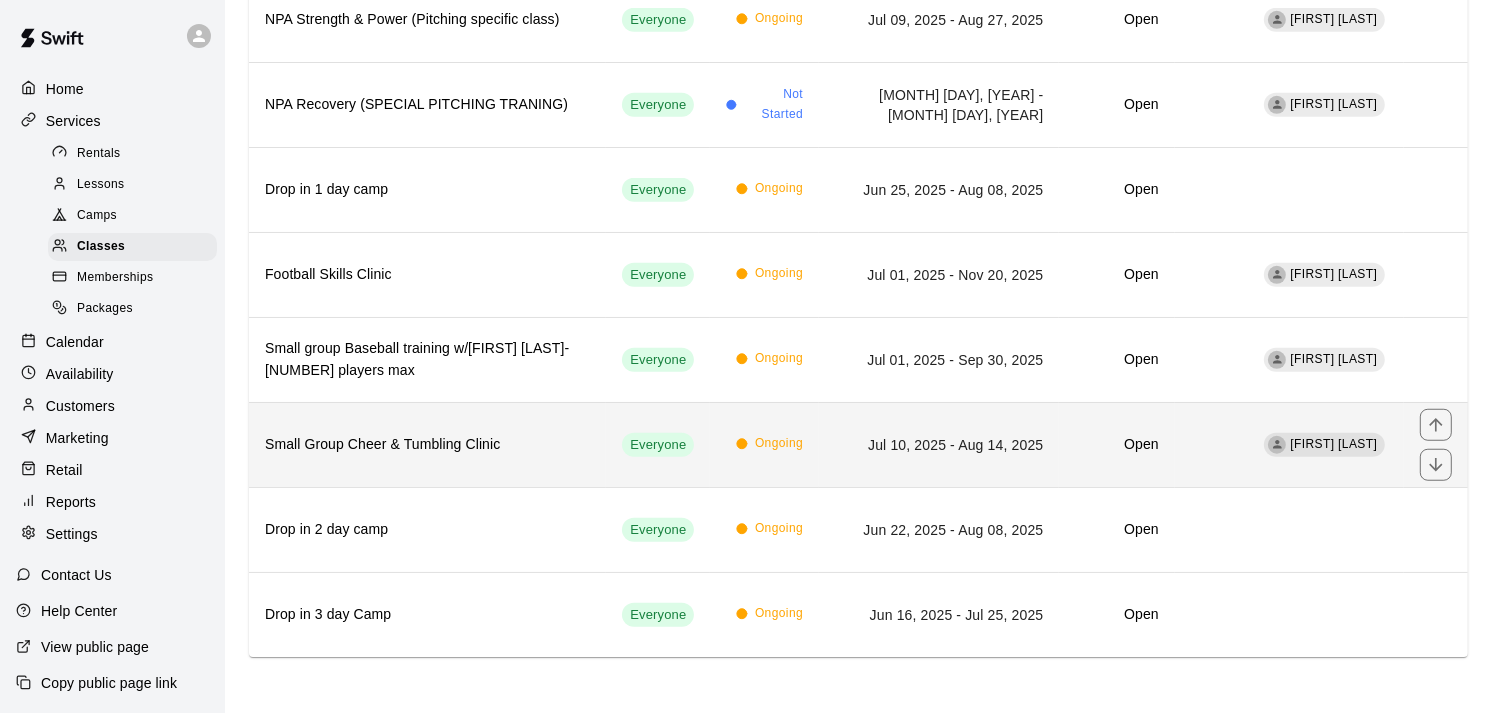 click on "Small Group Cheer & Tumbling Clinic" at bounding box center [427, 445] 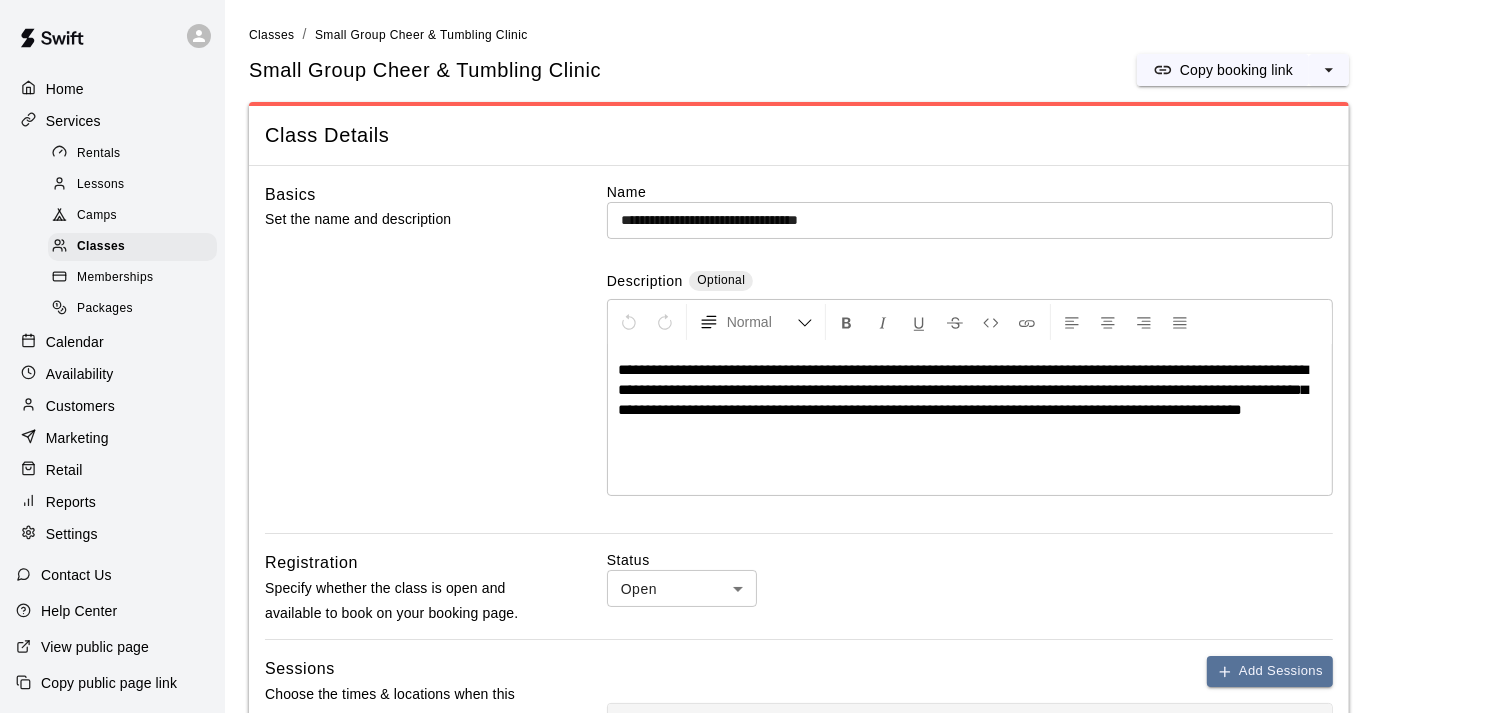 click on "**********" at bounding box center [970, 220] 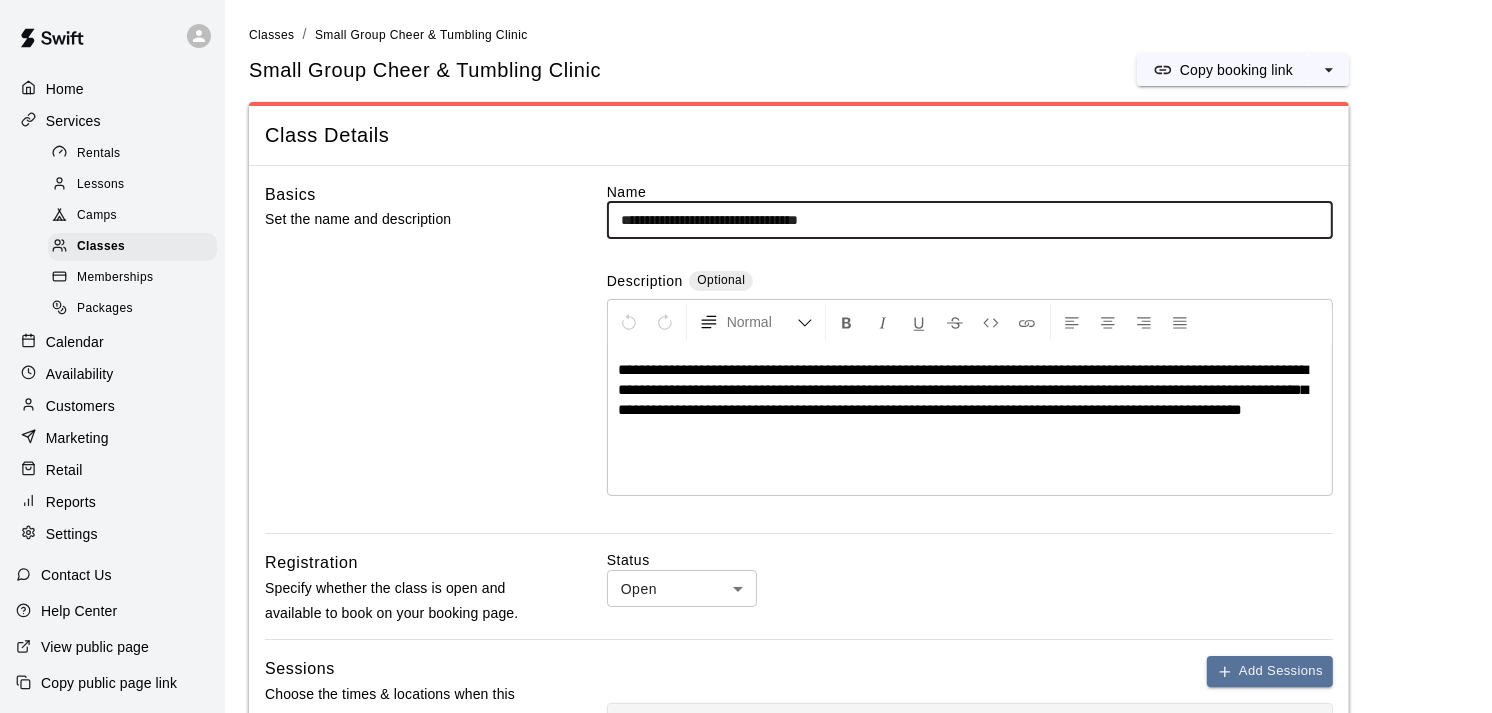 click on "**********" at bounding box center (970, 220) 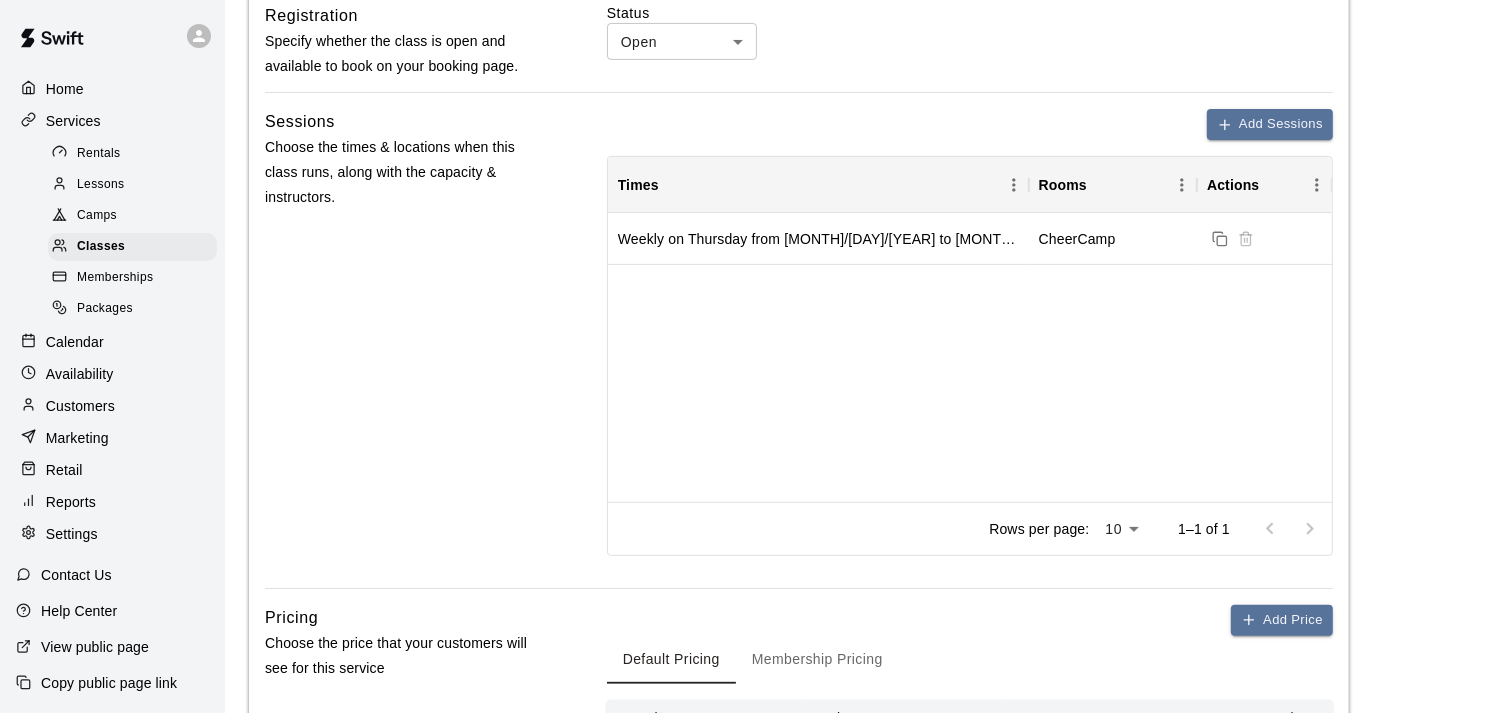 scroll, scrollTop: 551, scrollLeft: 0, axis: vertical 